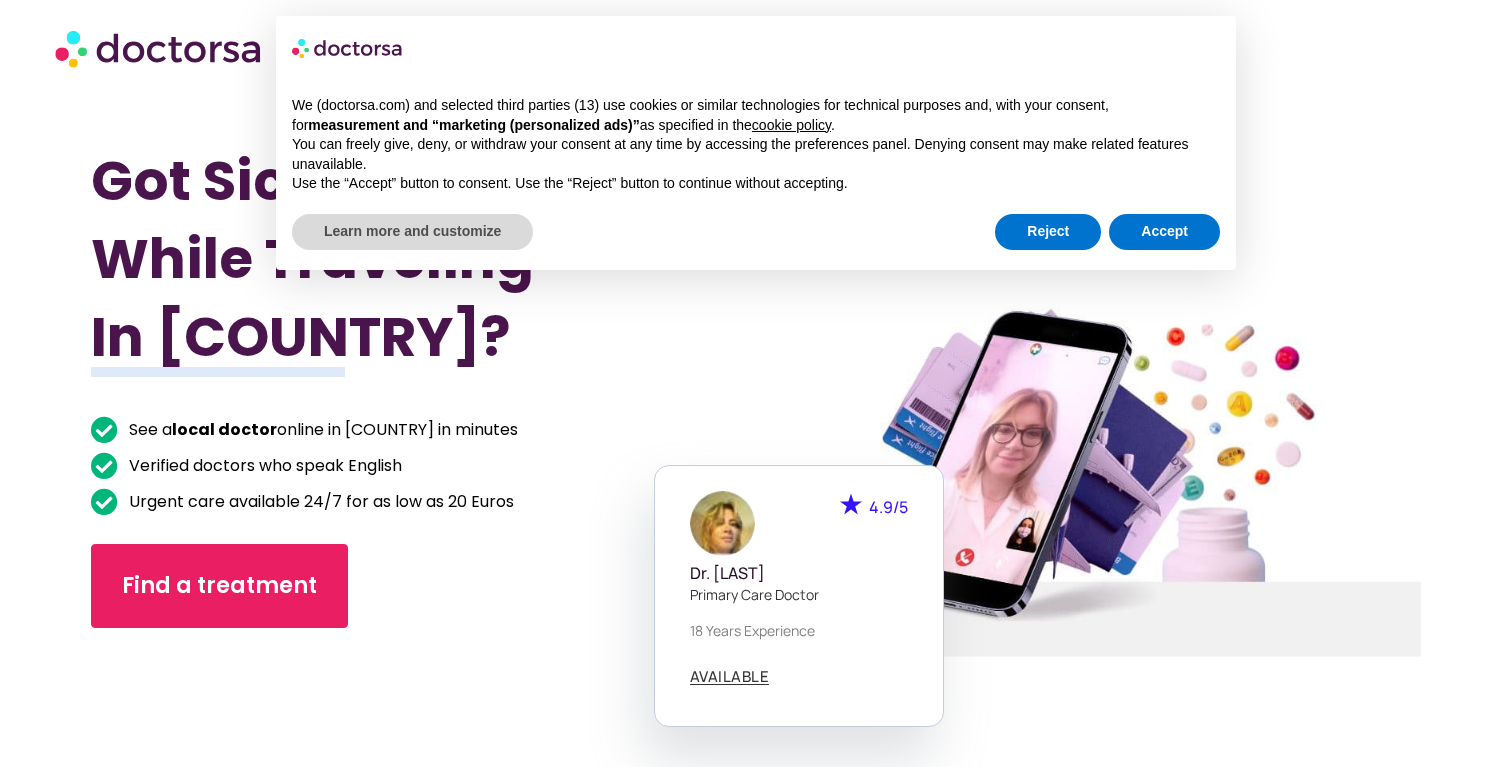 scroll, scrollTop: 0, scrollLeft: 0, axis: both 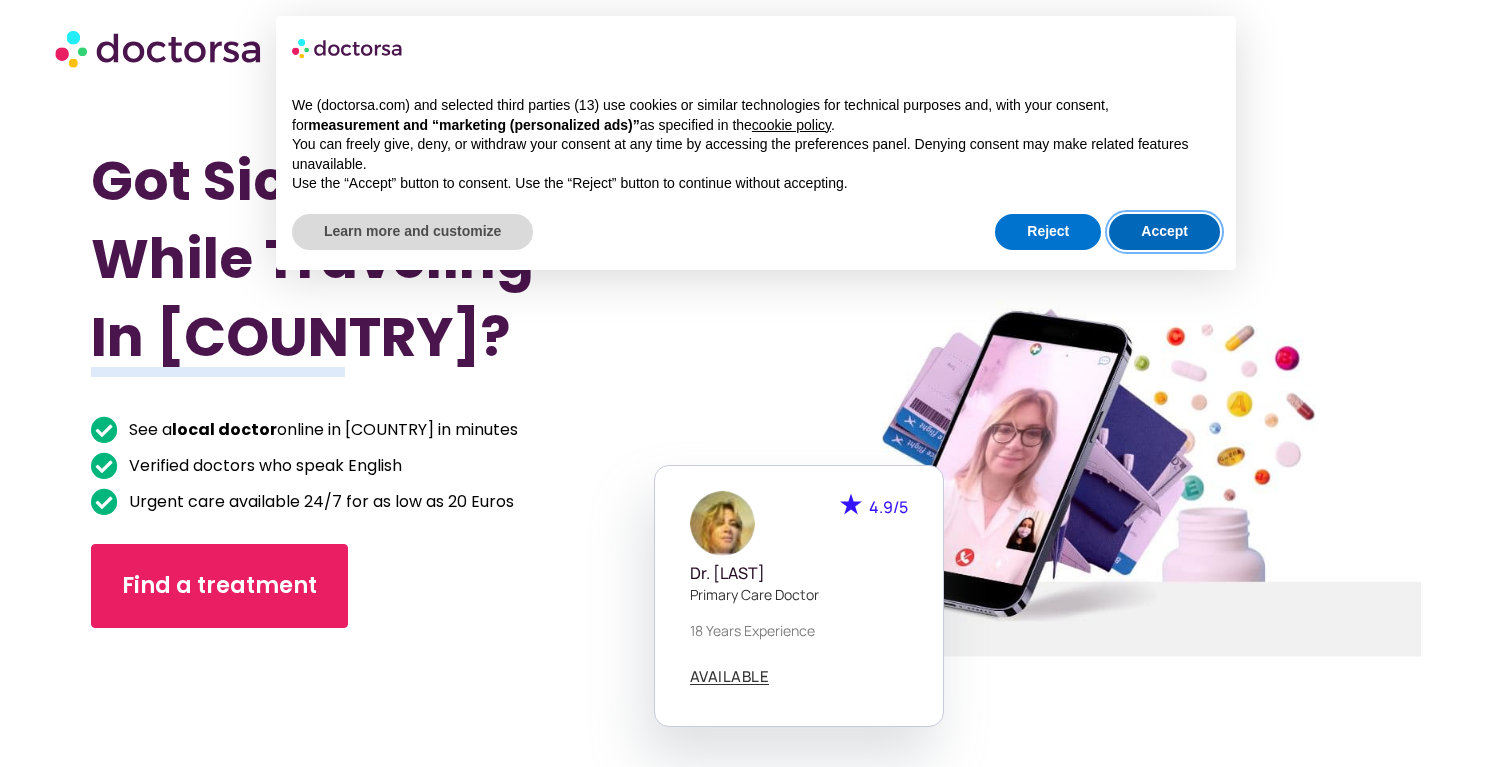 click on "Accept" at bounding box center [1164, 232] 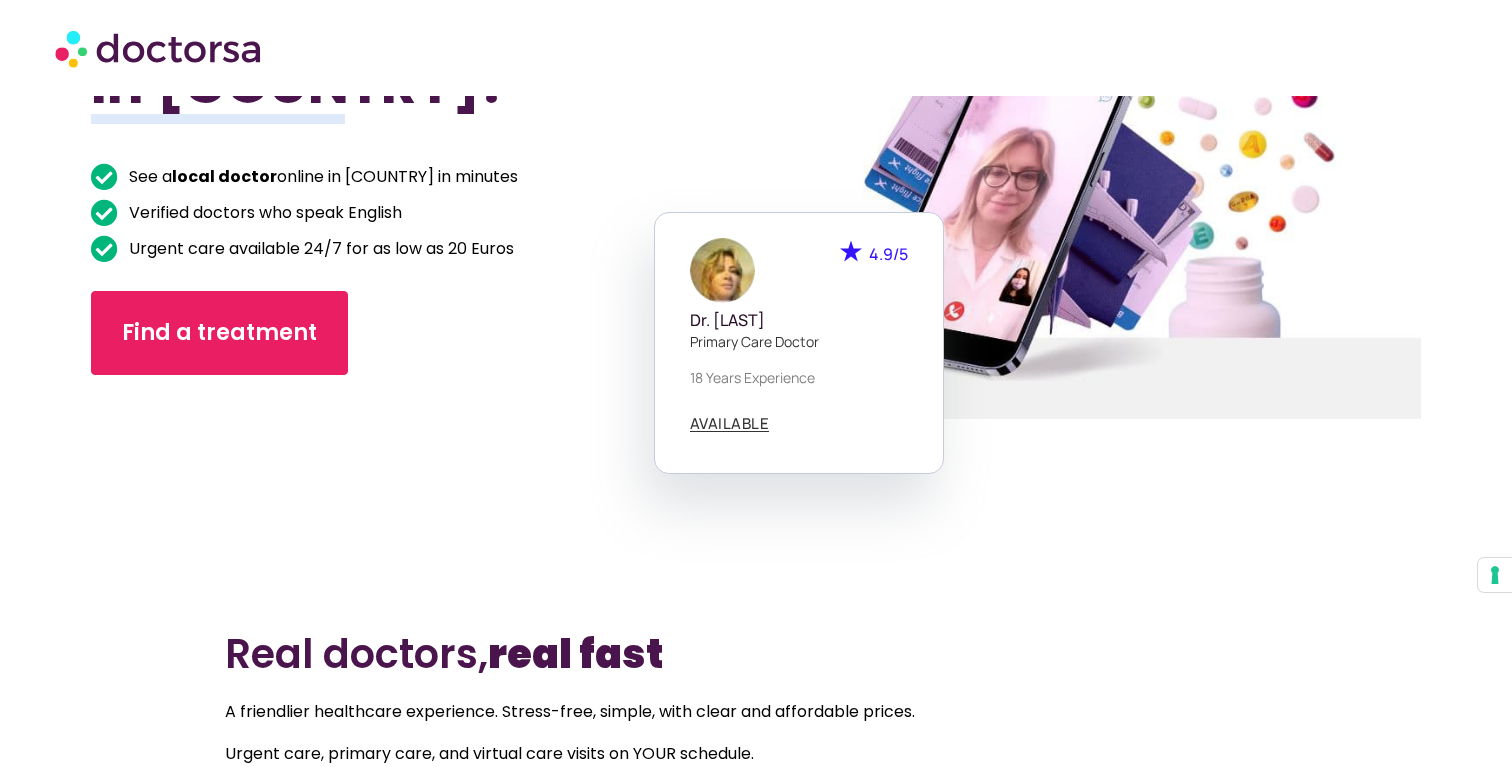 scroll, scrollTop: 257, scrollLeft: 0, axis: vertical 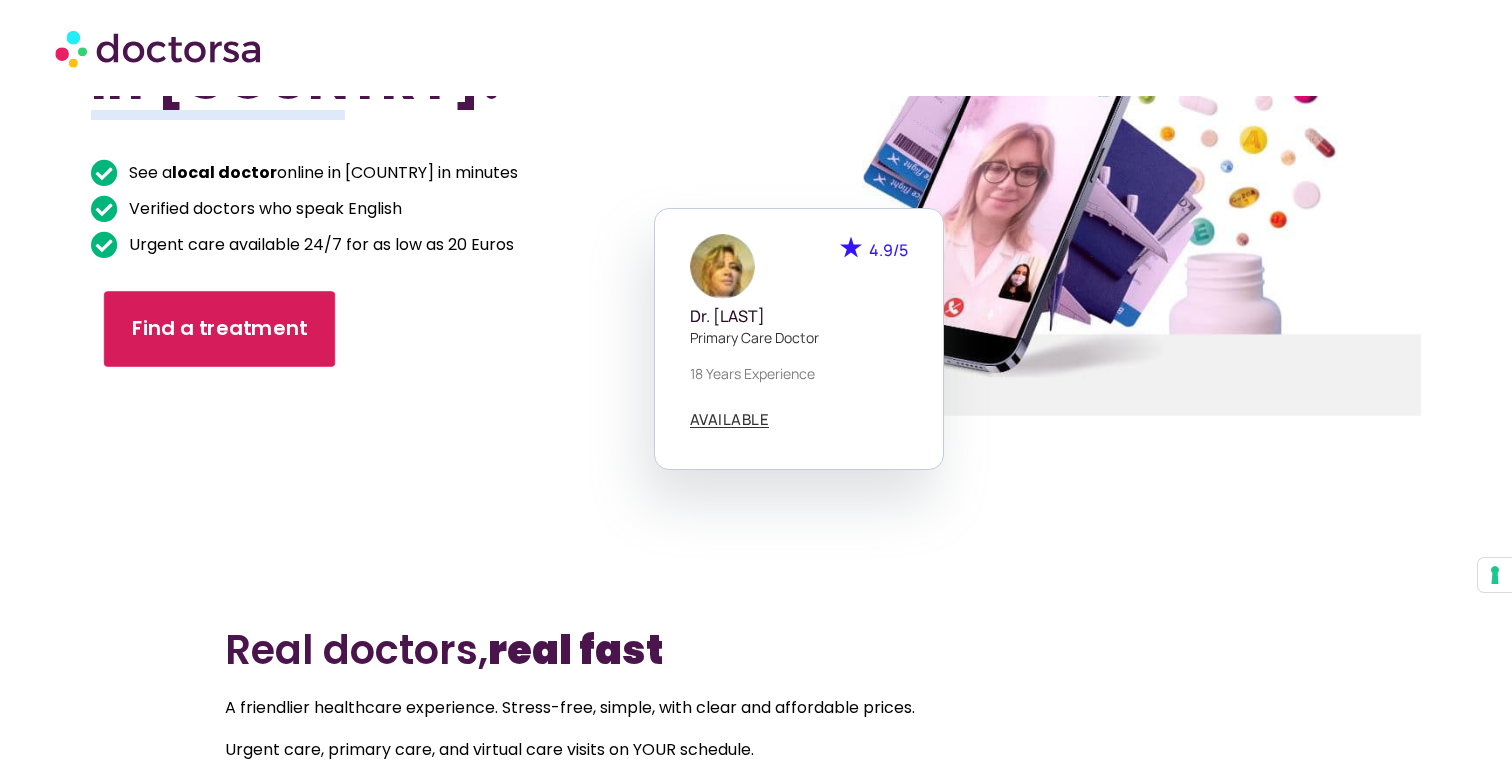 click on "Find a treatment" at bounding box center [219, 328] 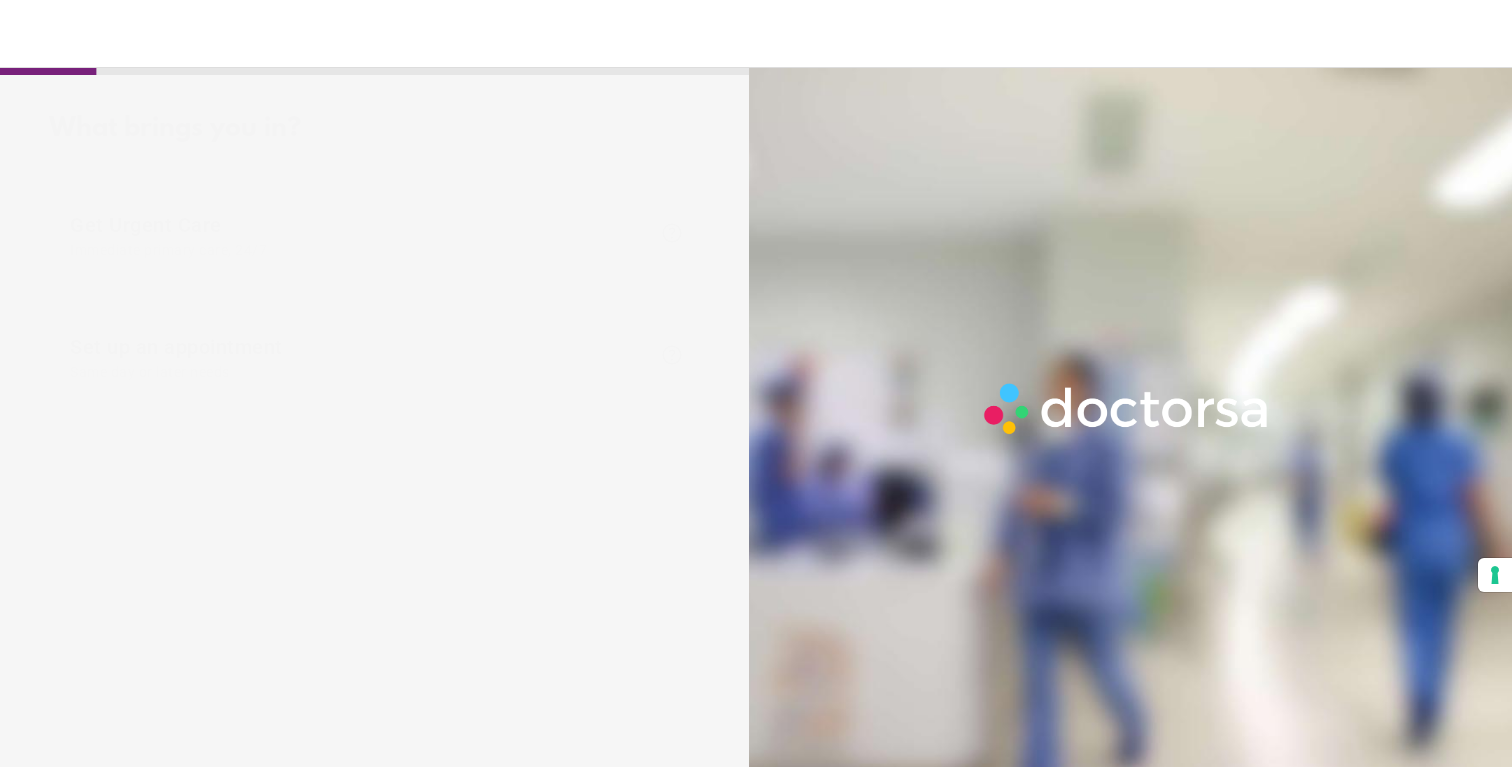 scroll, scrollTop: 0, scrollLeft: 0, axis: both 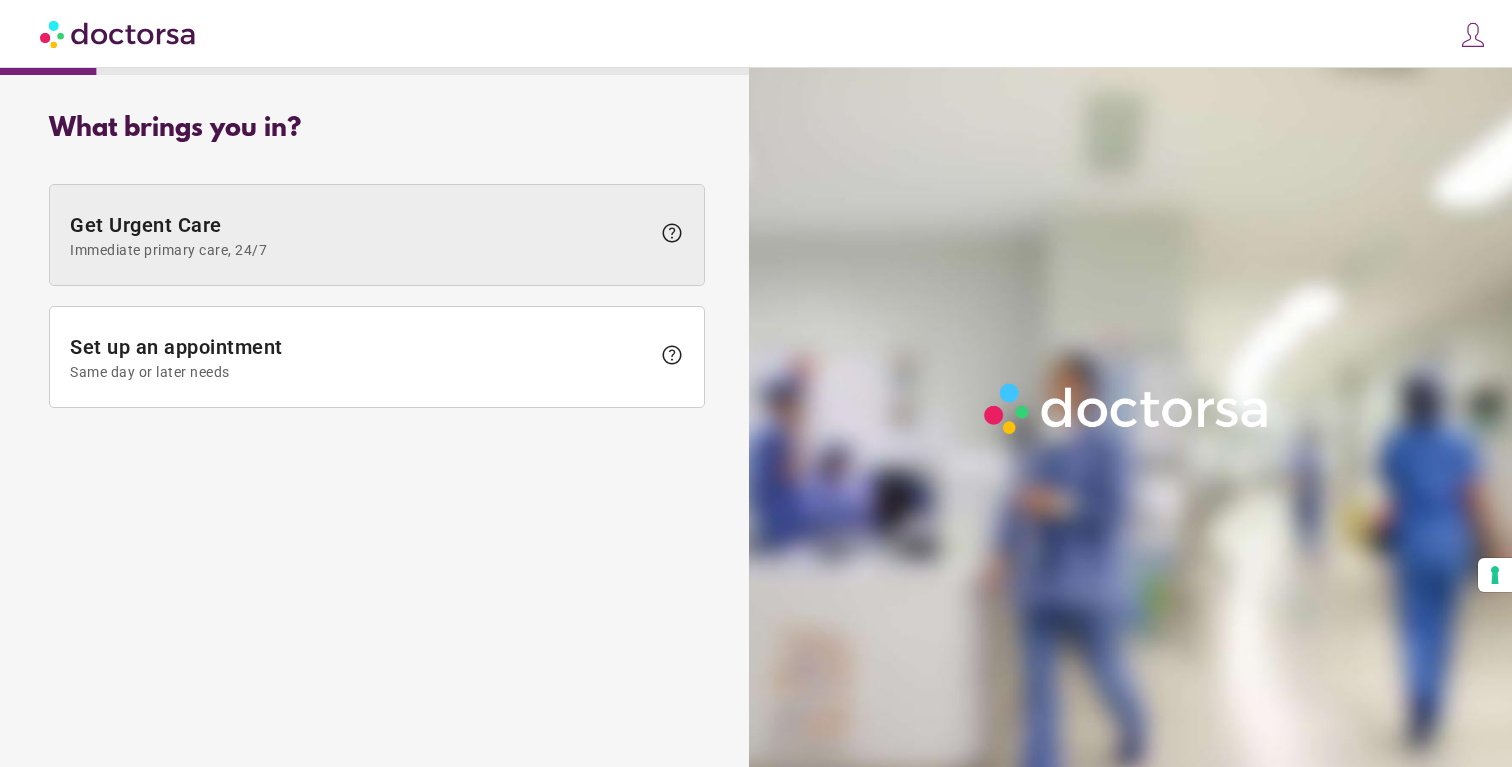 click at bounding box center [377, 235] 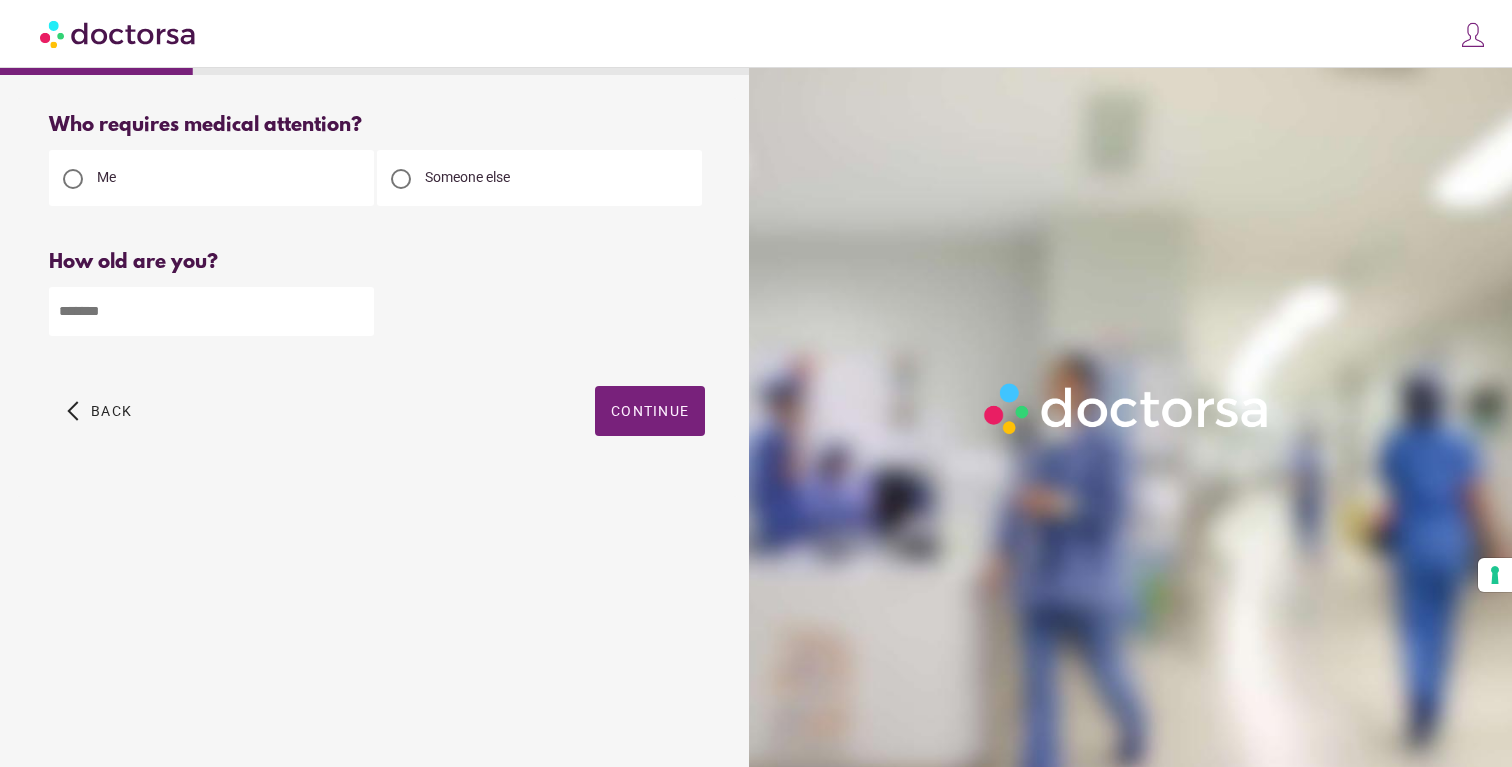 click at bounding box center (211, 311) 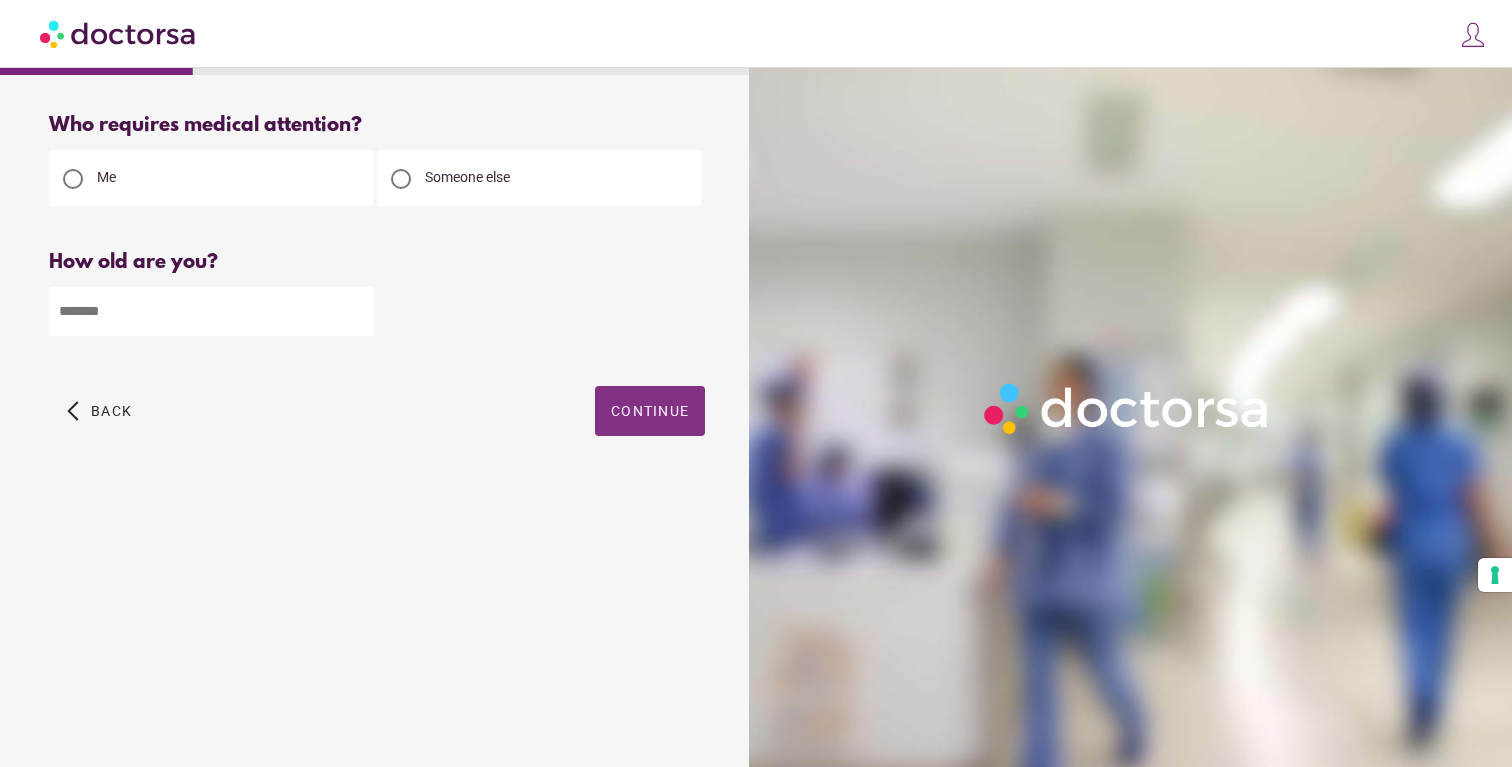 type on "**" 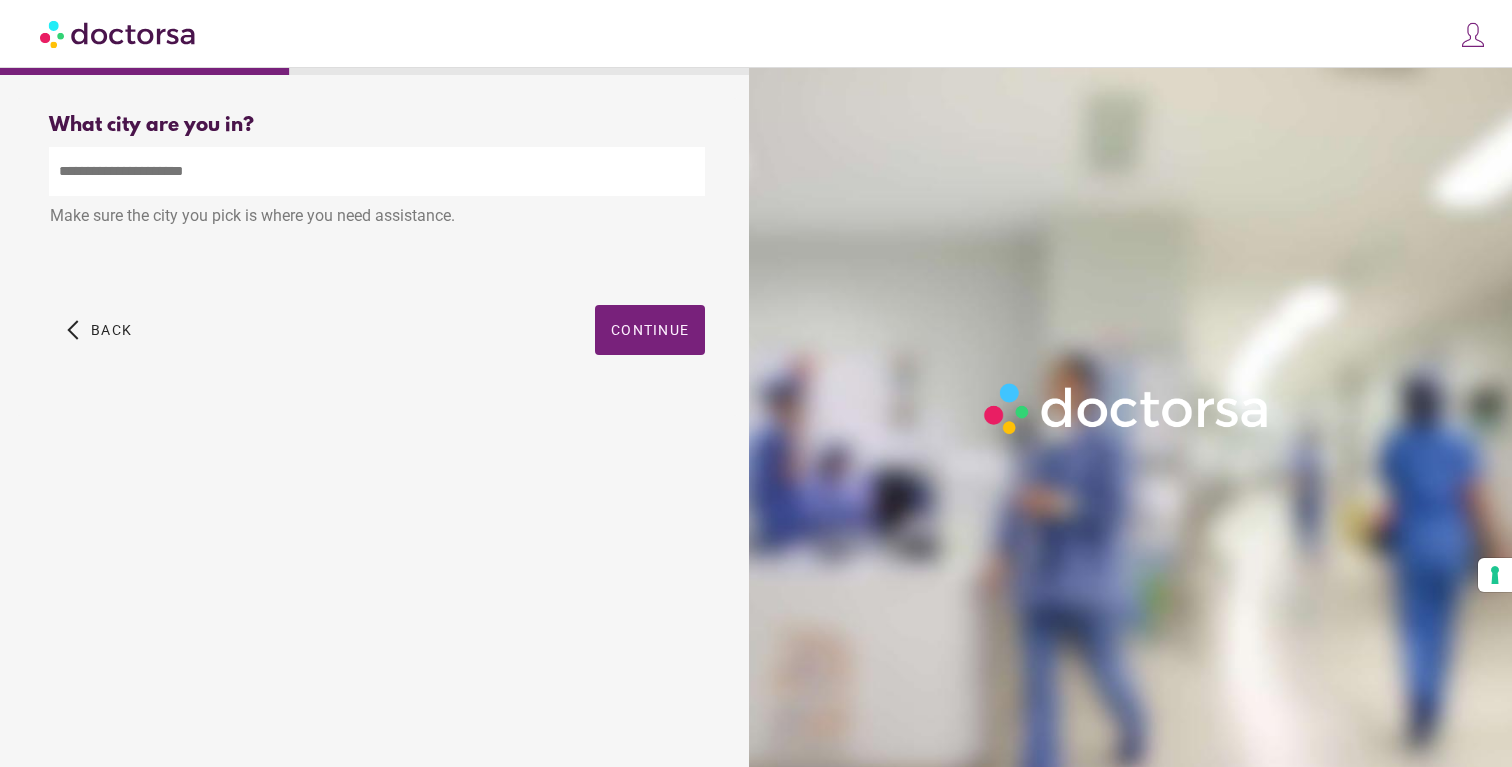 click at bounding box center (377, 171) 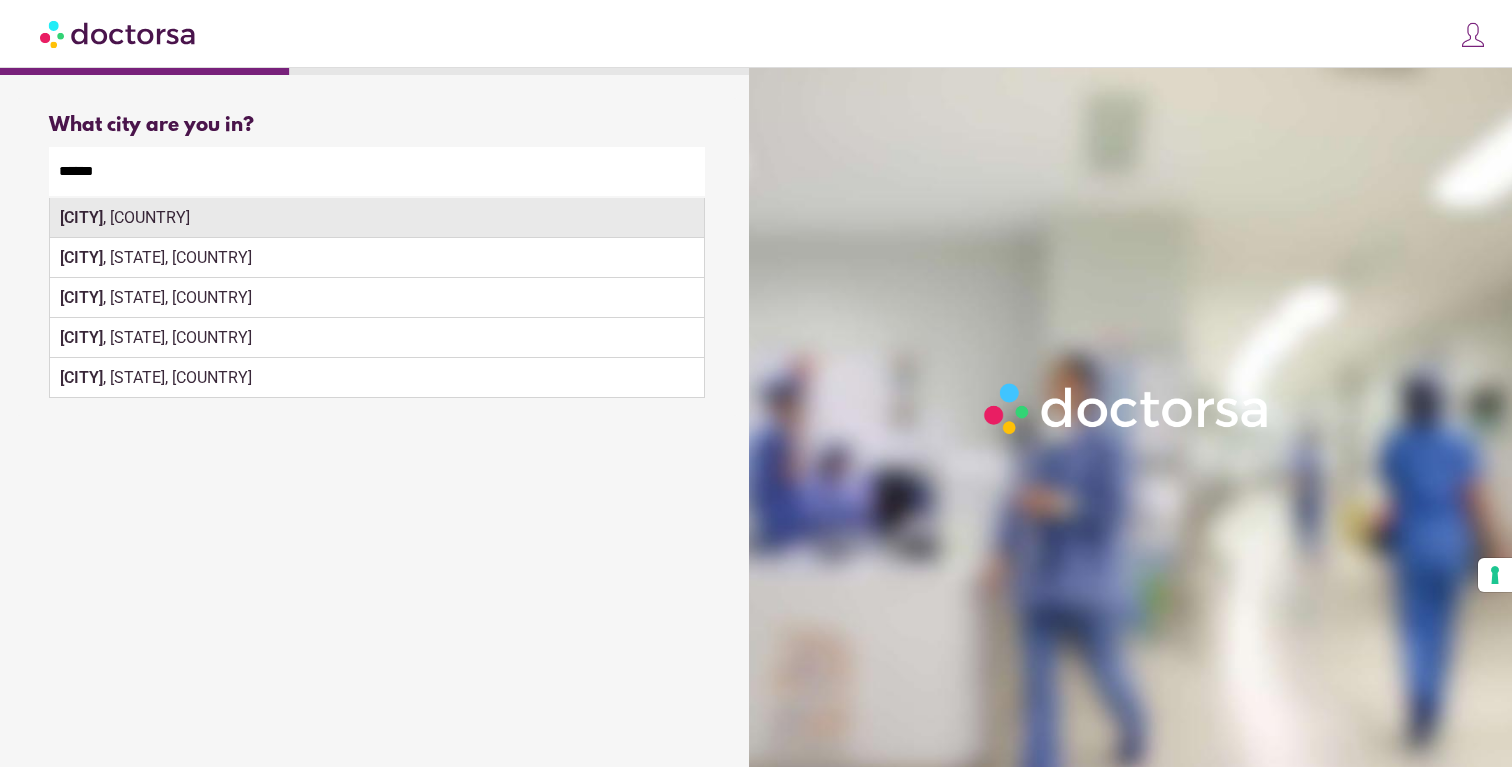 type on "******" 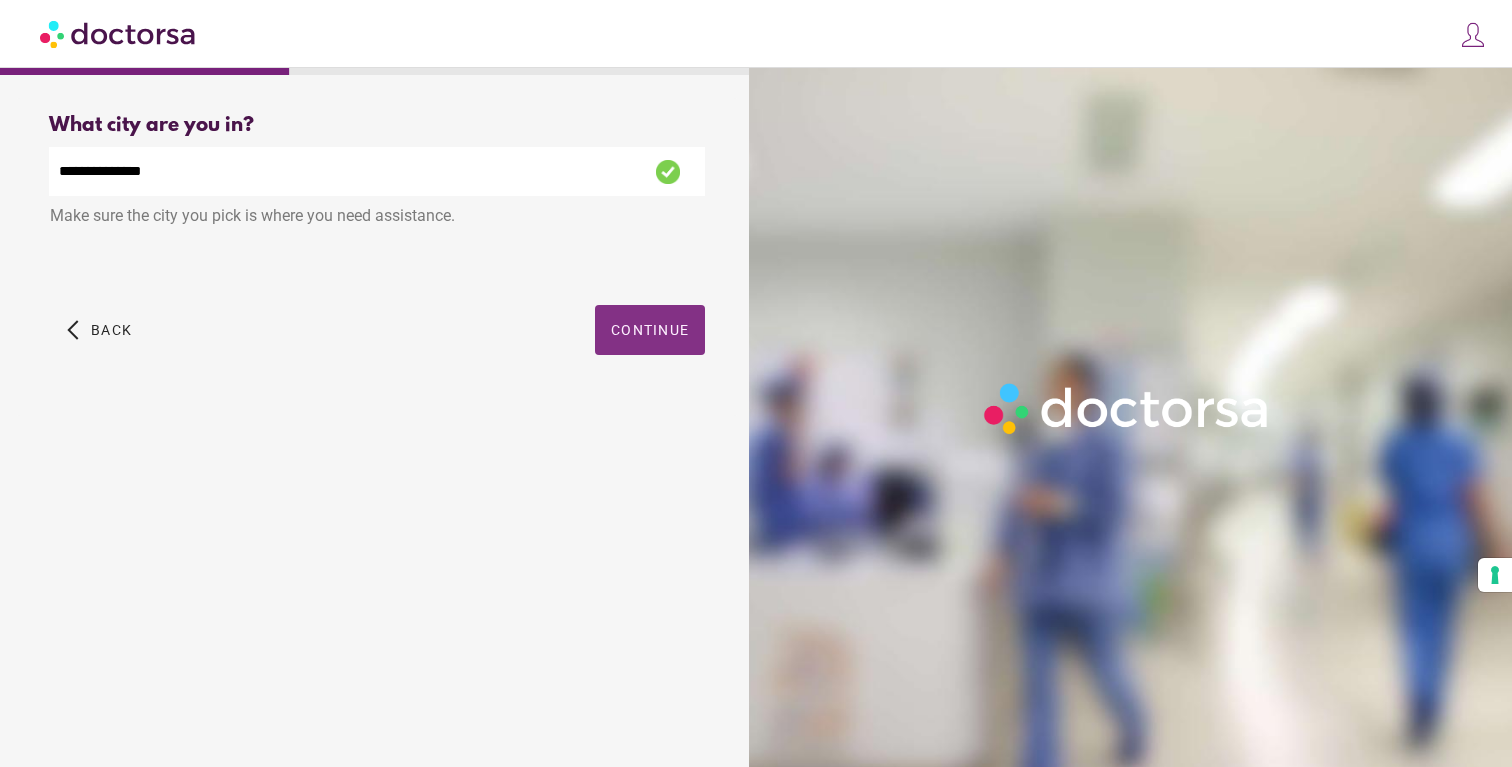 click on "Continue" at bounding box center (650, 330) 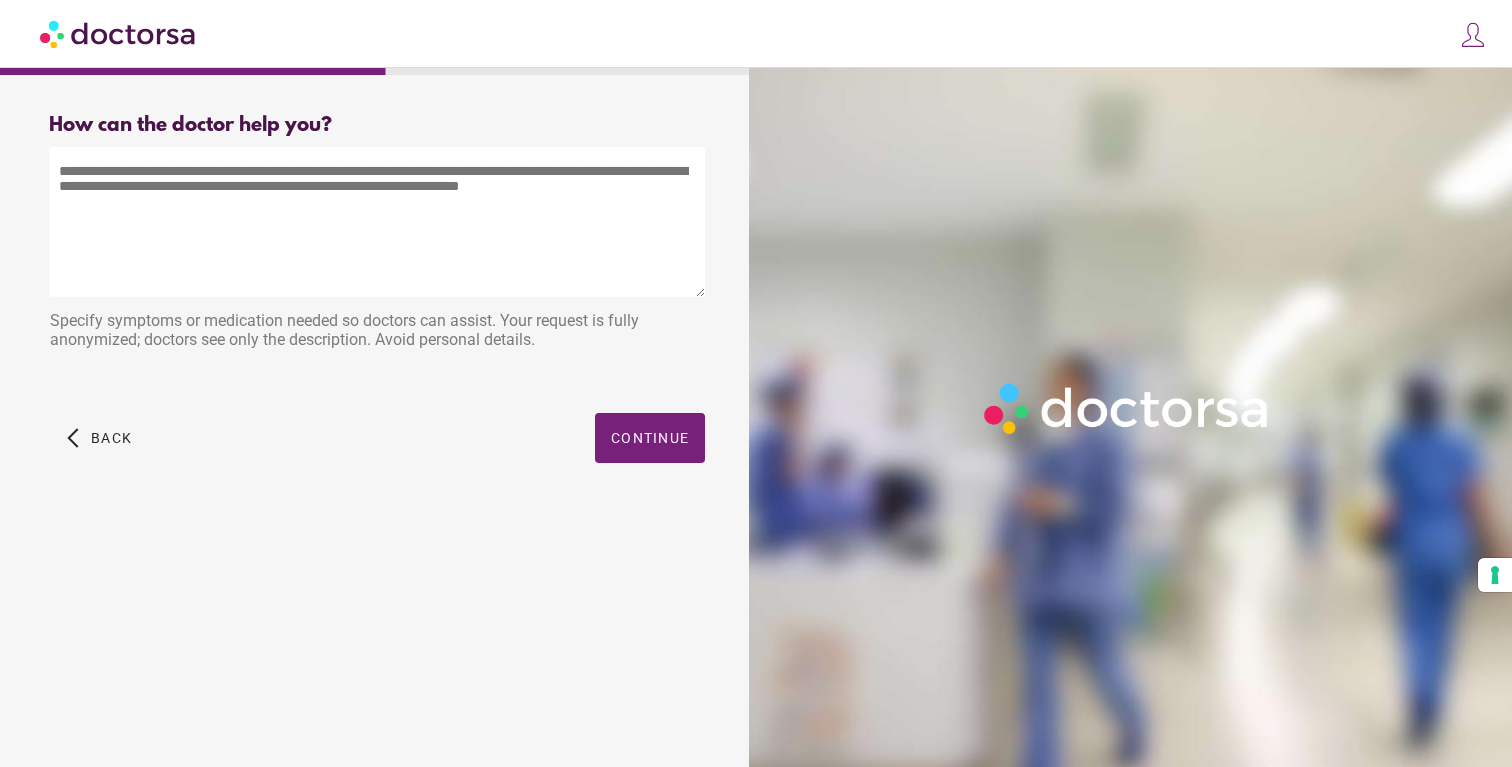 click at bounding box center (377, 222) 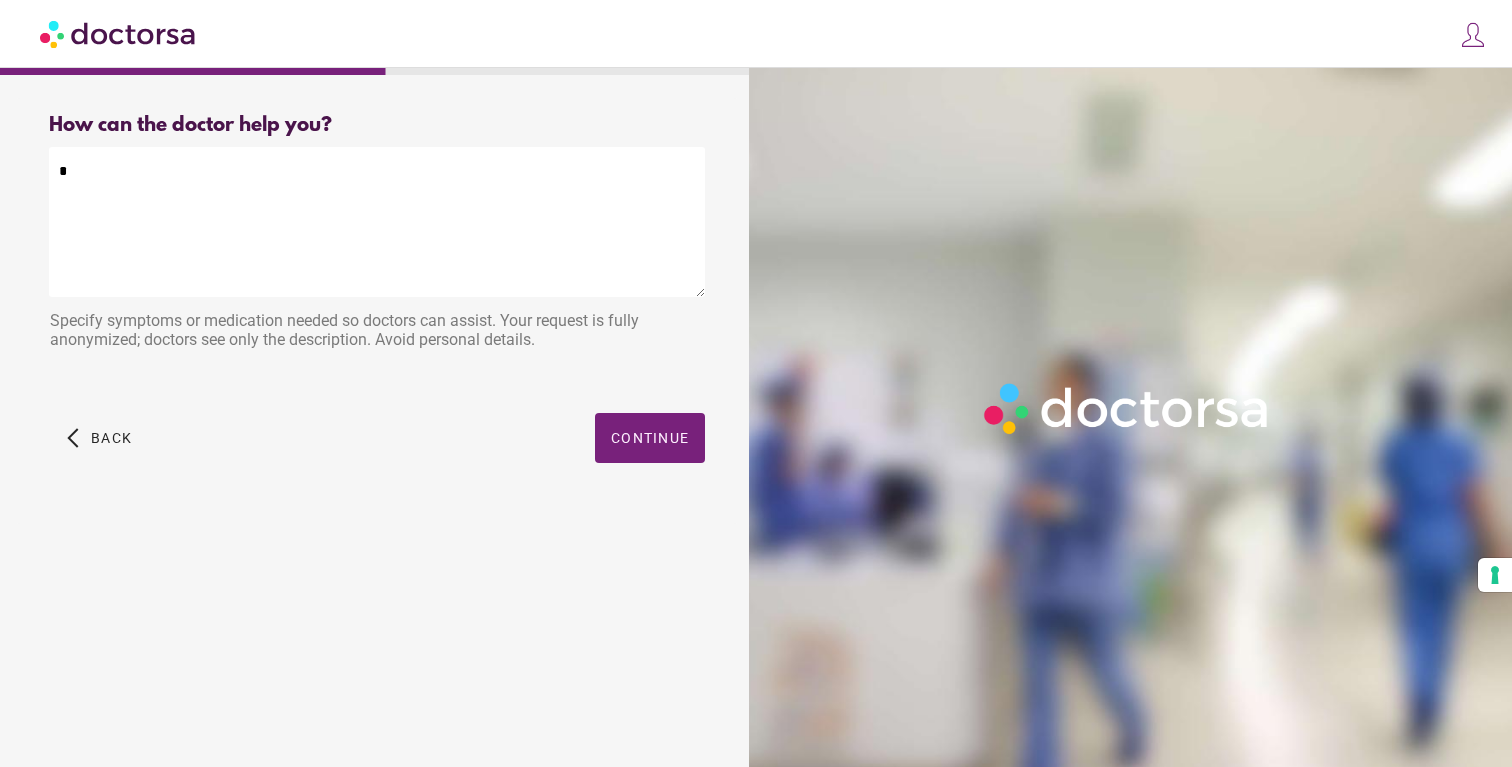 type on "*" 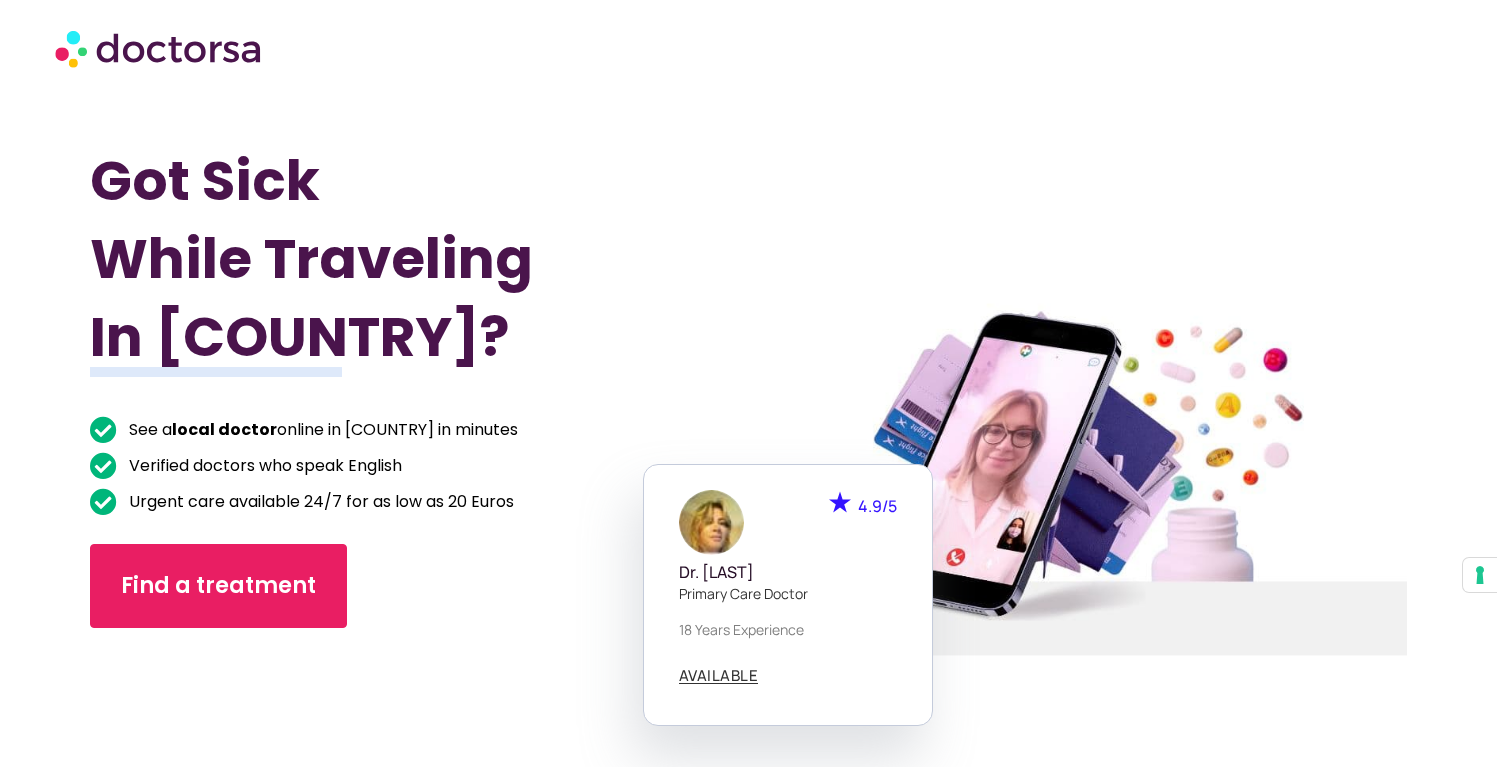 scroll, scrollTop: 79, scrollLeft: 0, axis: vertical 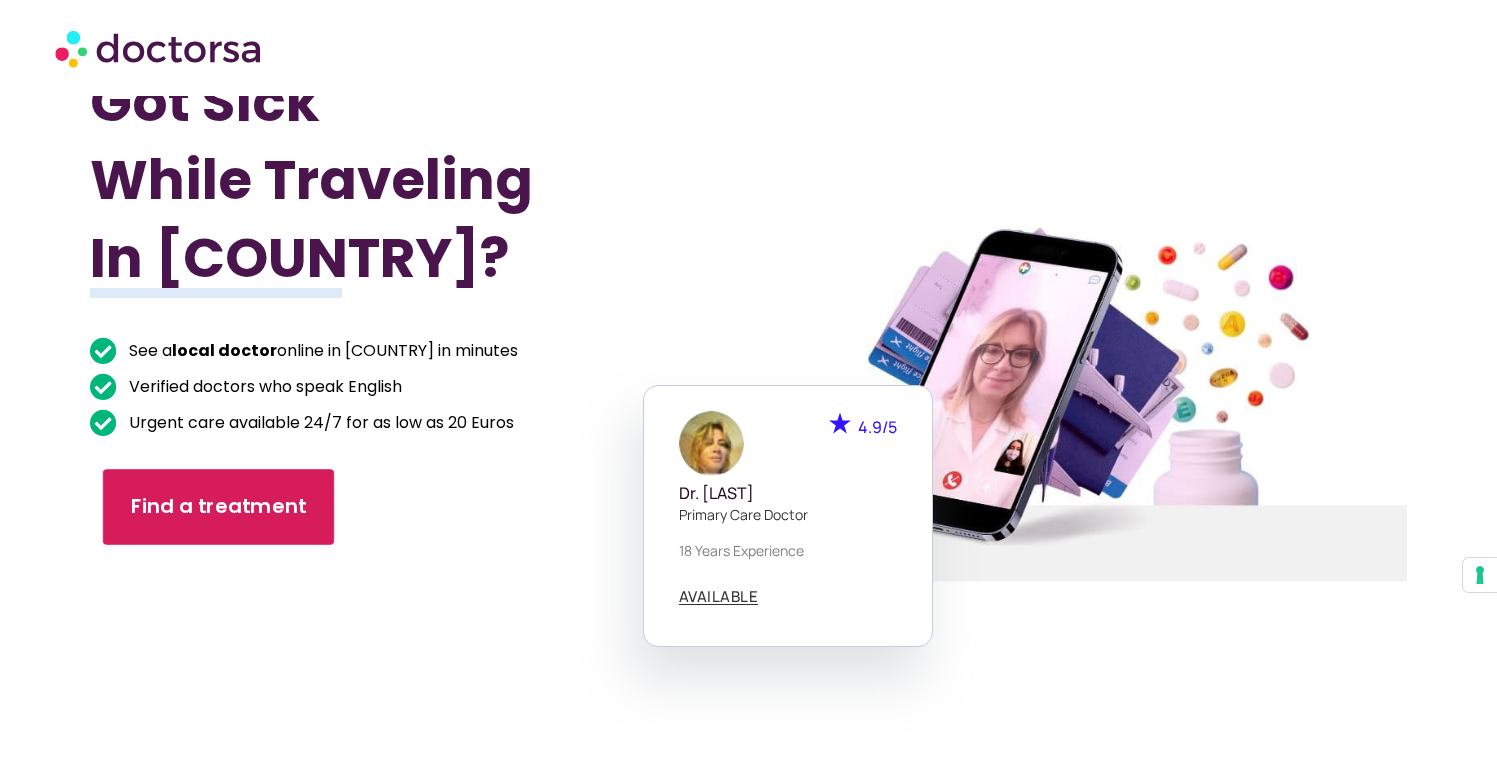 click on "Find a treatment" at bounding box center [218, 507] 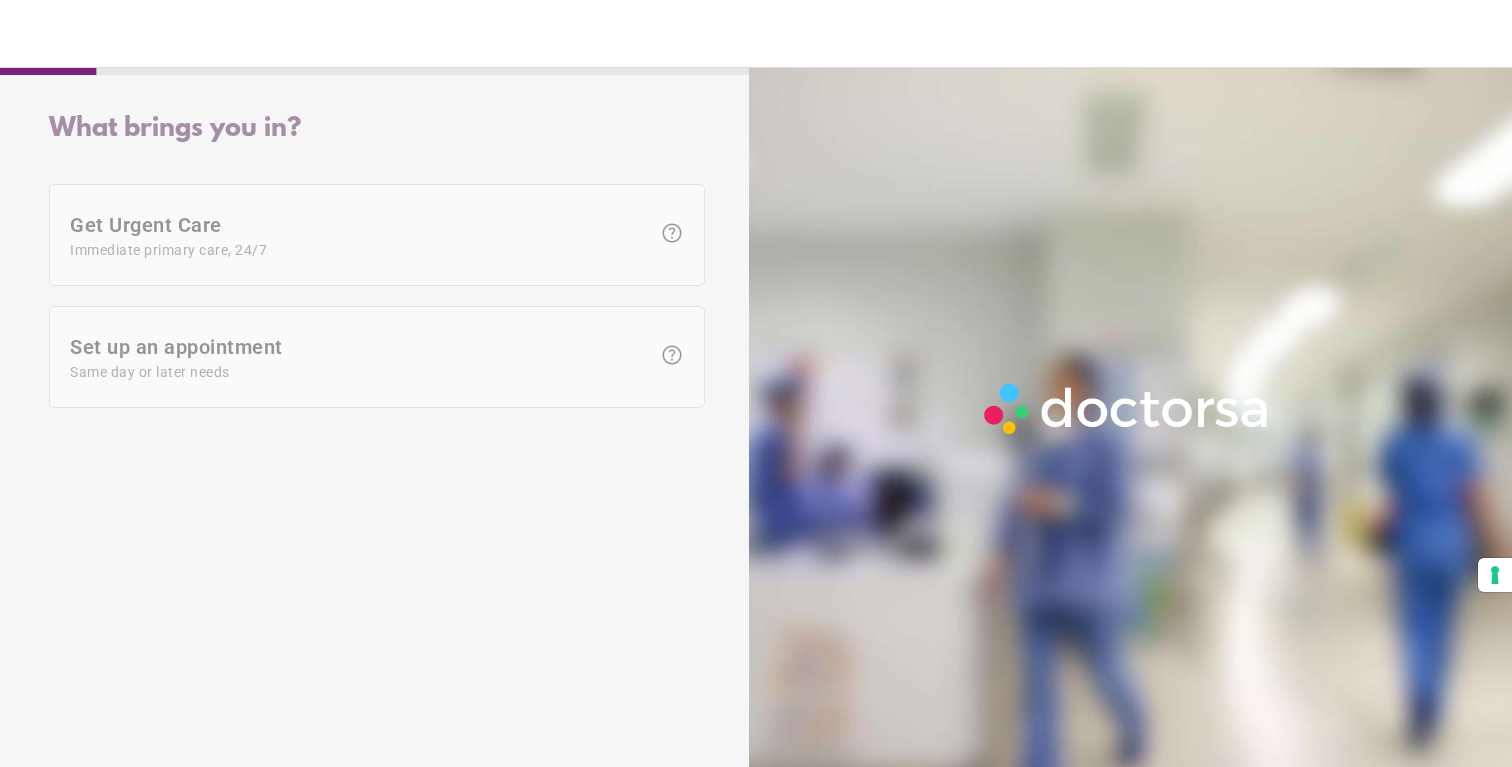 scroll, scrollTop: 0, scrollLeft: 0, axis: both 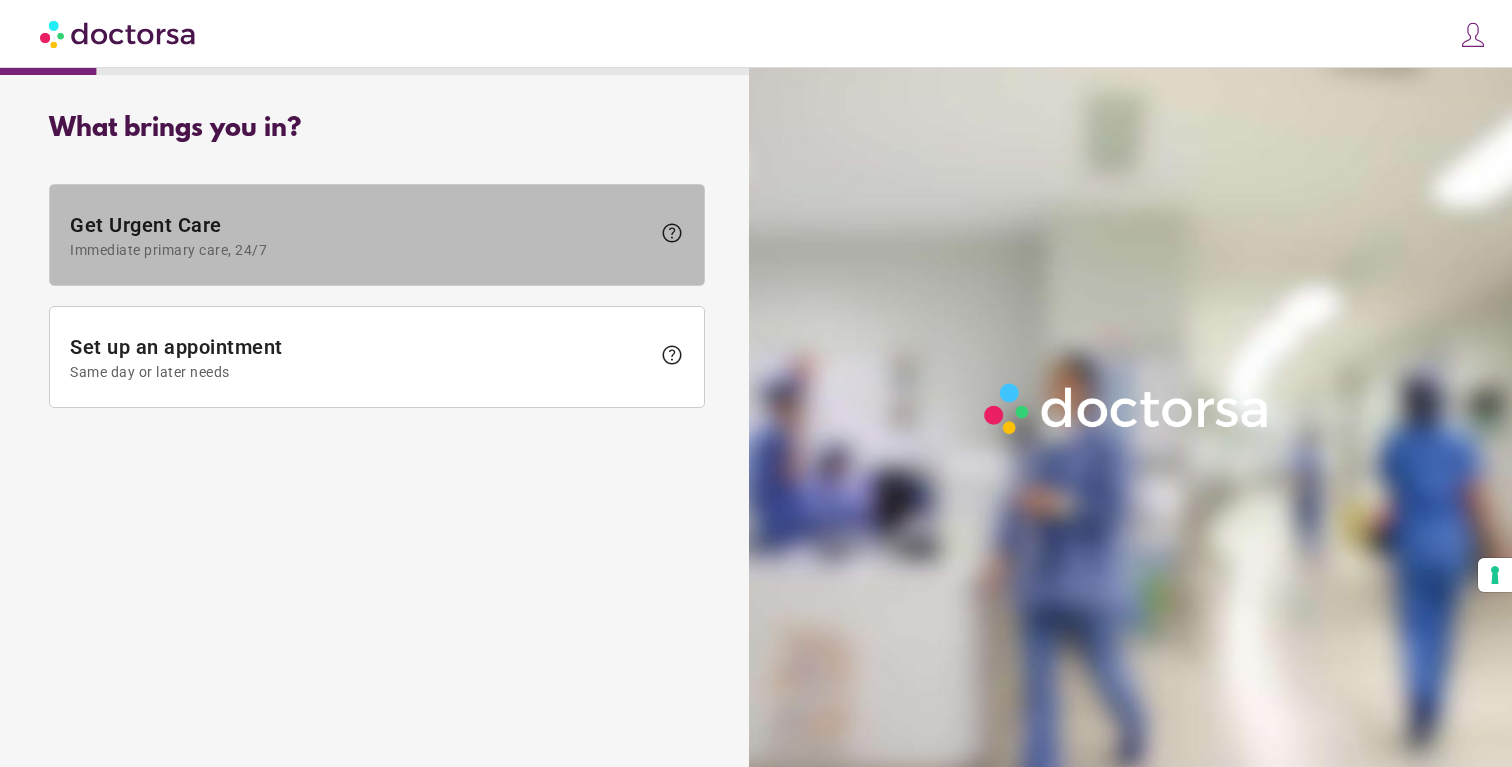 click on "Get Urgent Care
Immediate primary care, 24/7" at bounding box center (360, 235) 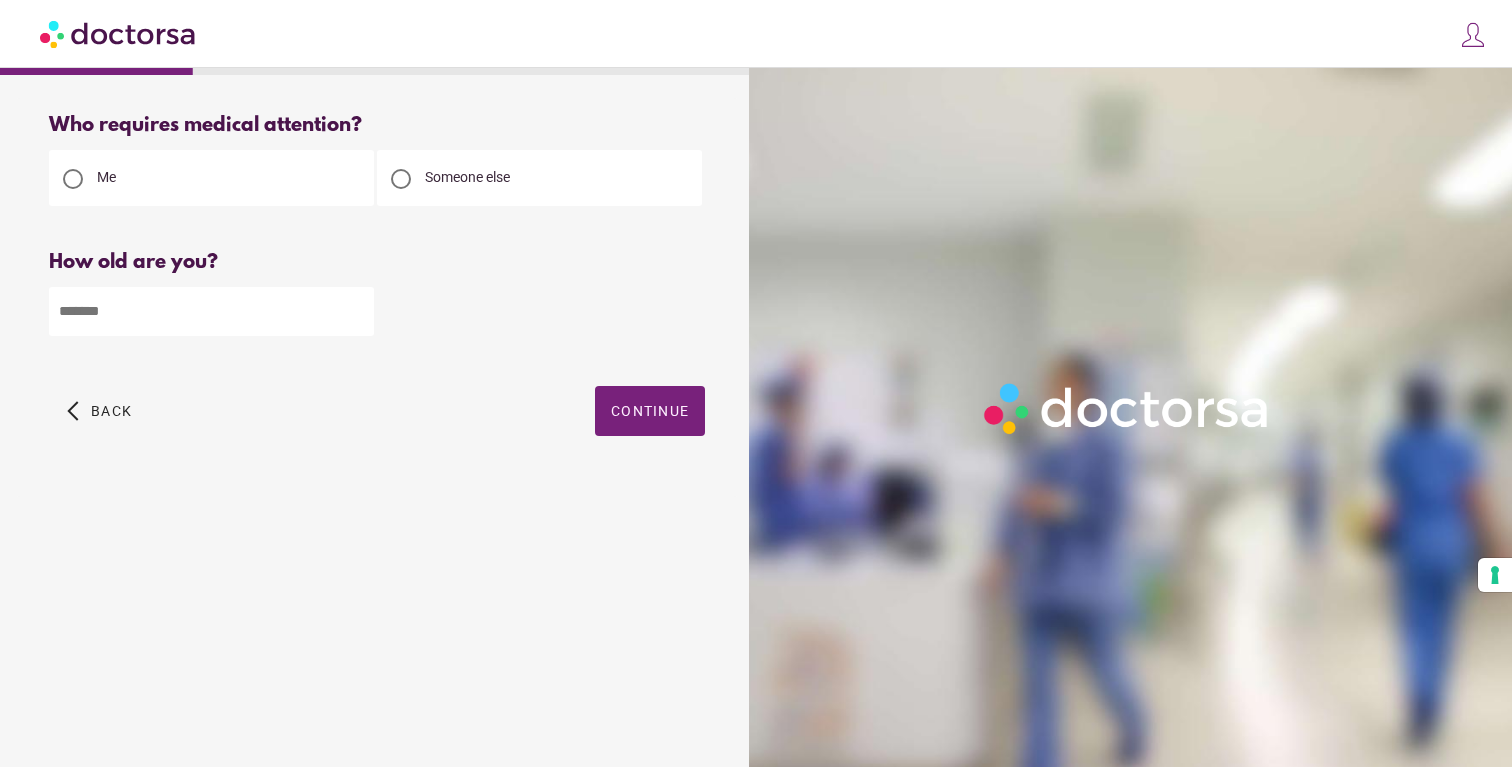 click at bounding box center (211, 311) 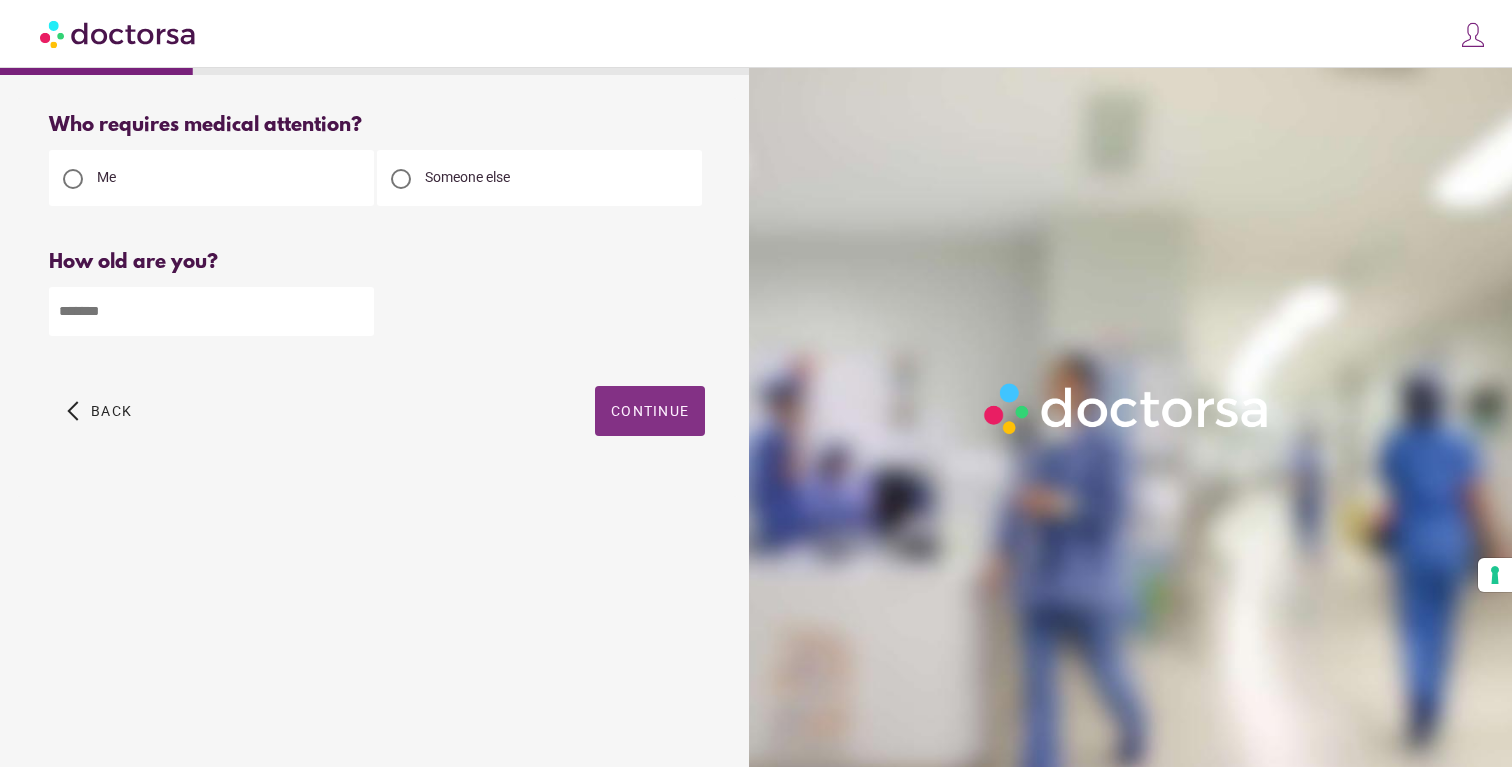 type on "**" 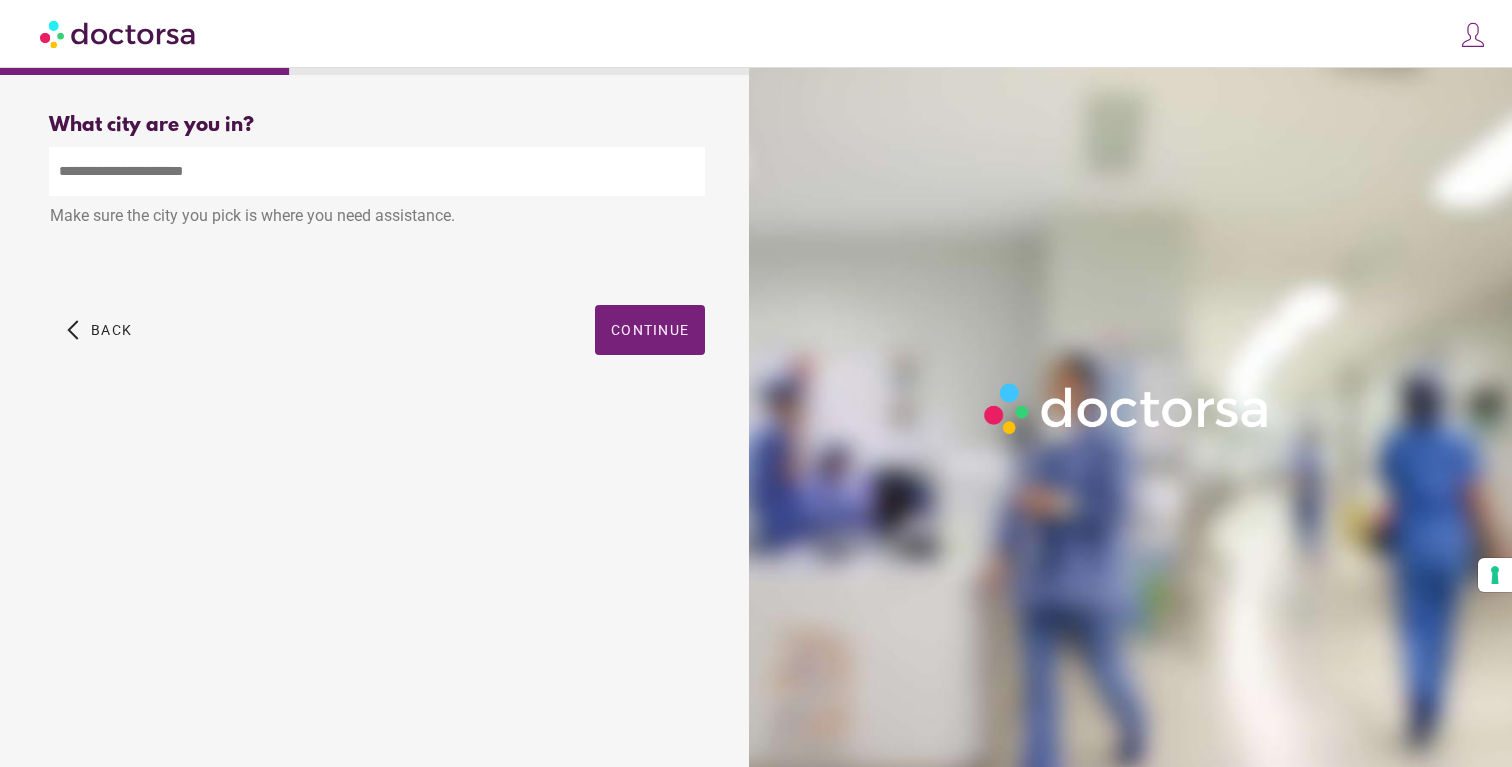 click on "What city are you in?
What city is the patient in?
Make sure the city you pick is where you need assistance.
City Not Found. Please begin typing the city name and select the correct option from the list.
arrow_back_ios
Back
Continue" at bounding box center (377, 257) 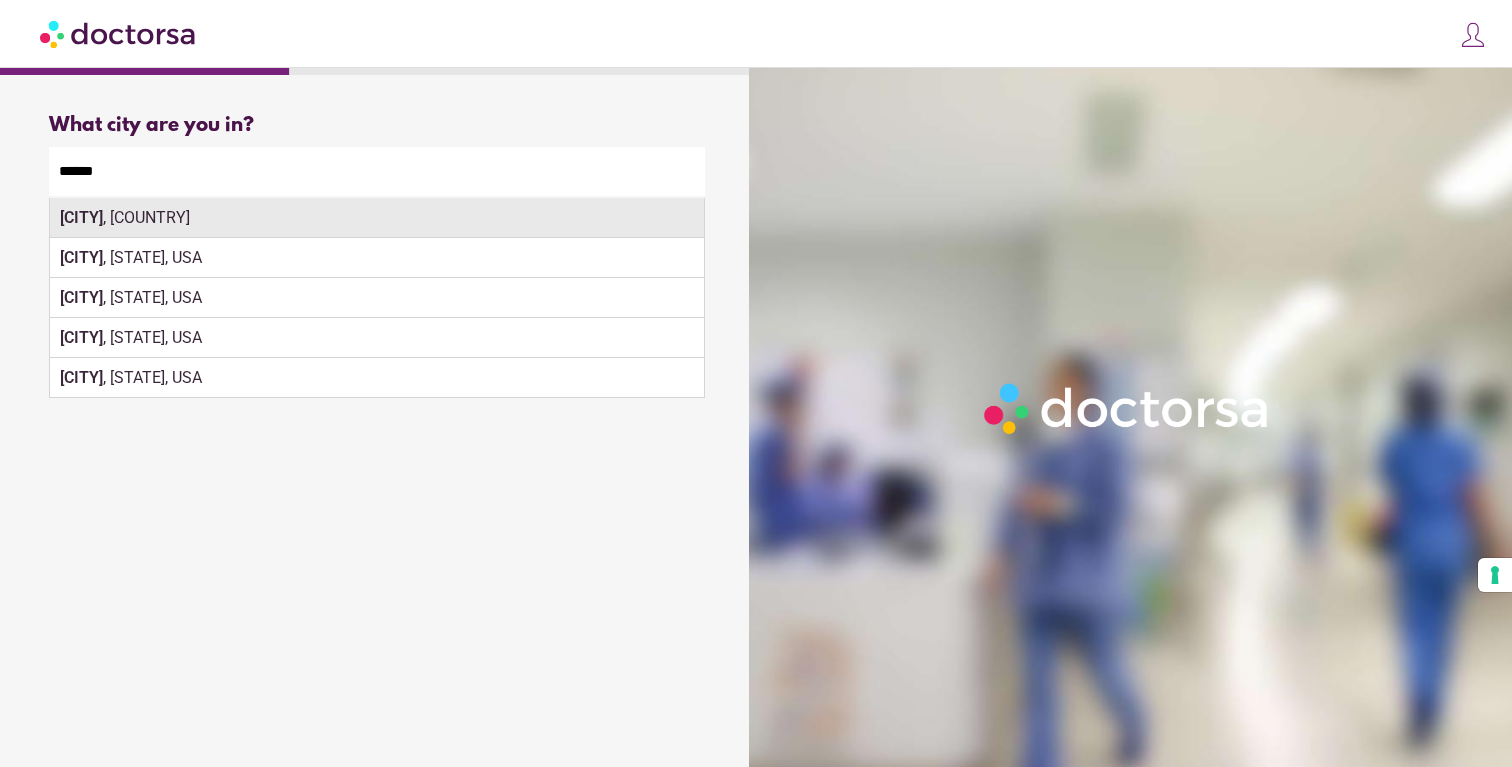 type on "******" 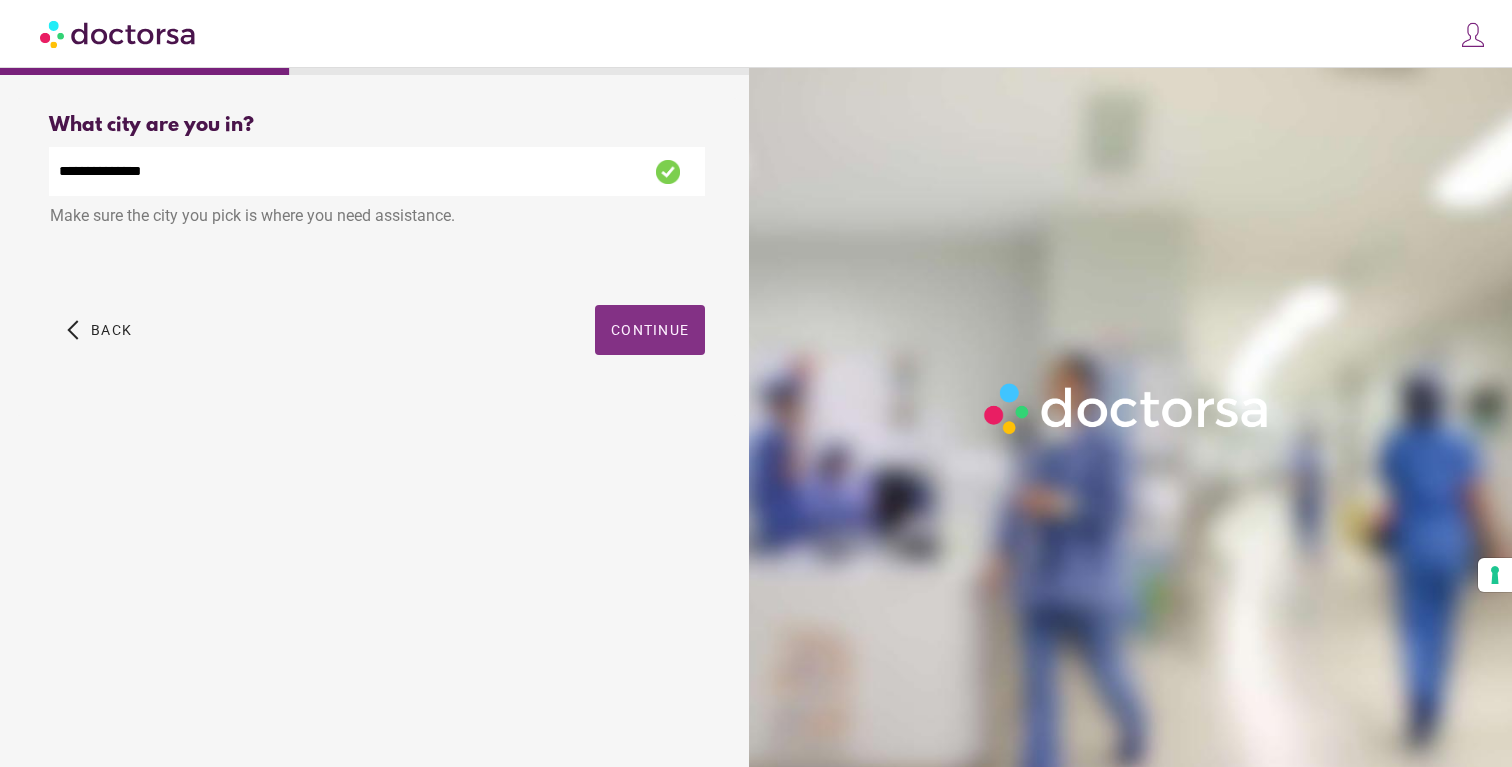 click on "Continue" at bounding box center [650, 330] 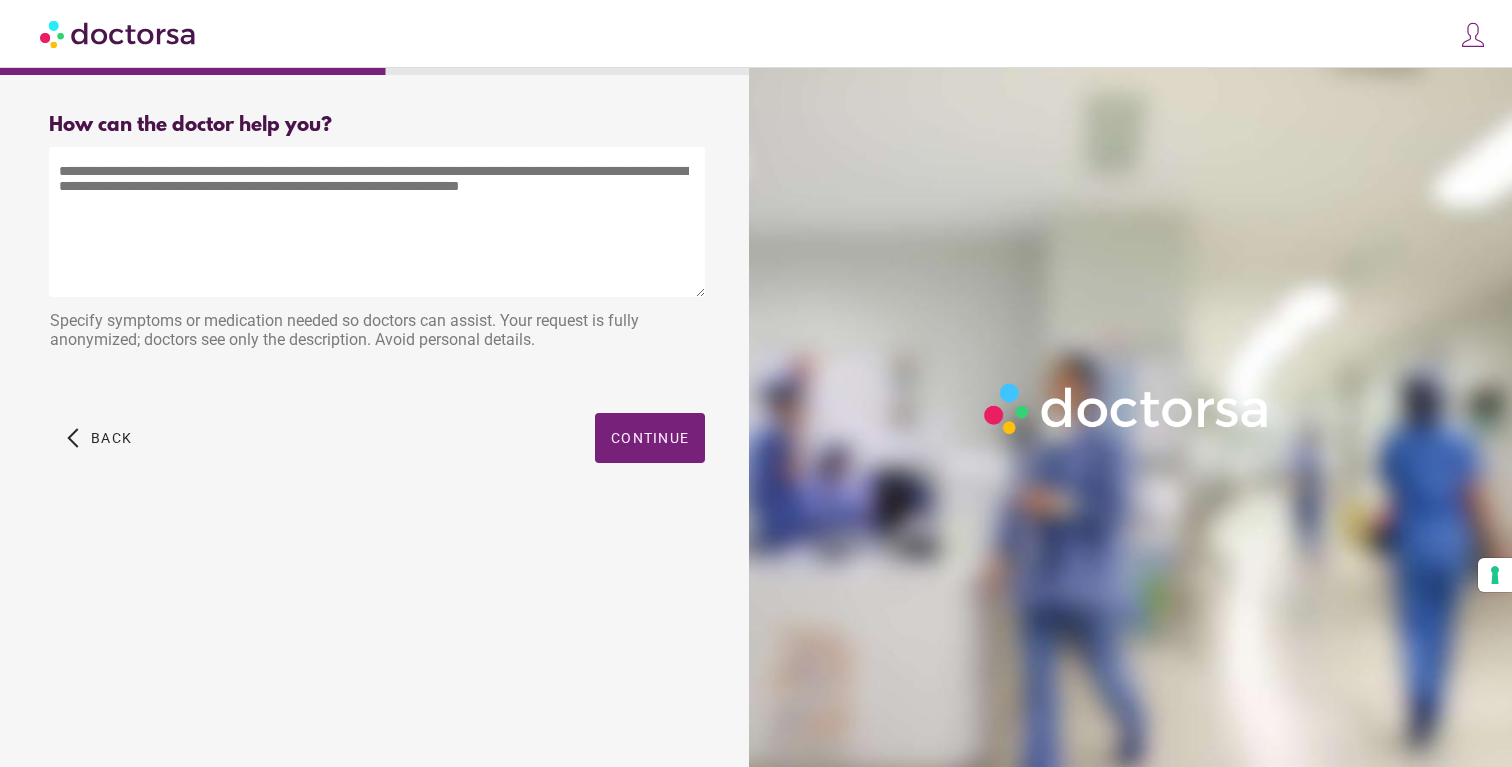 click at bounding box center (377, 222) 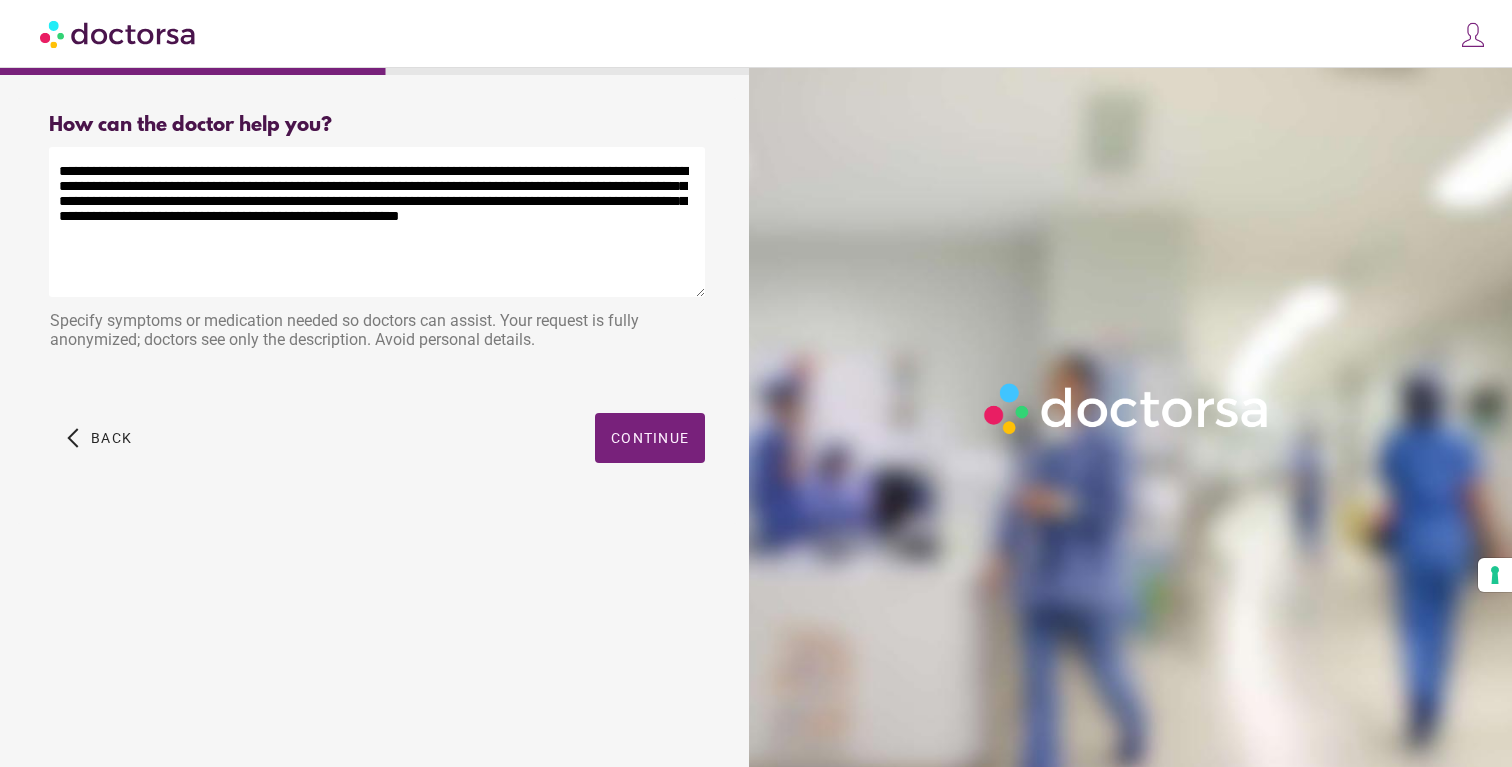 click on "**********" at bounding box center (377, 222) 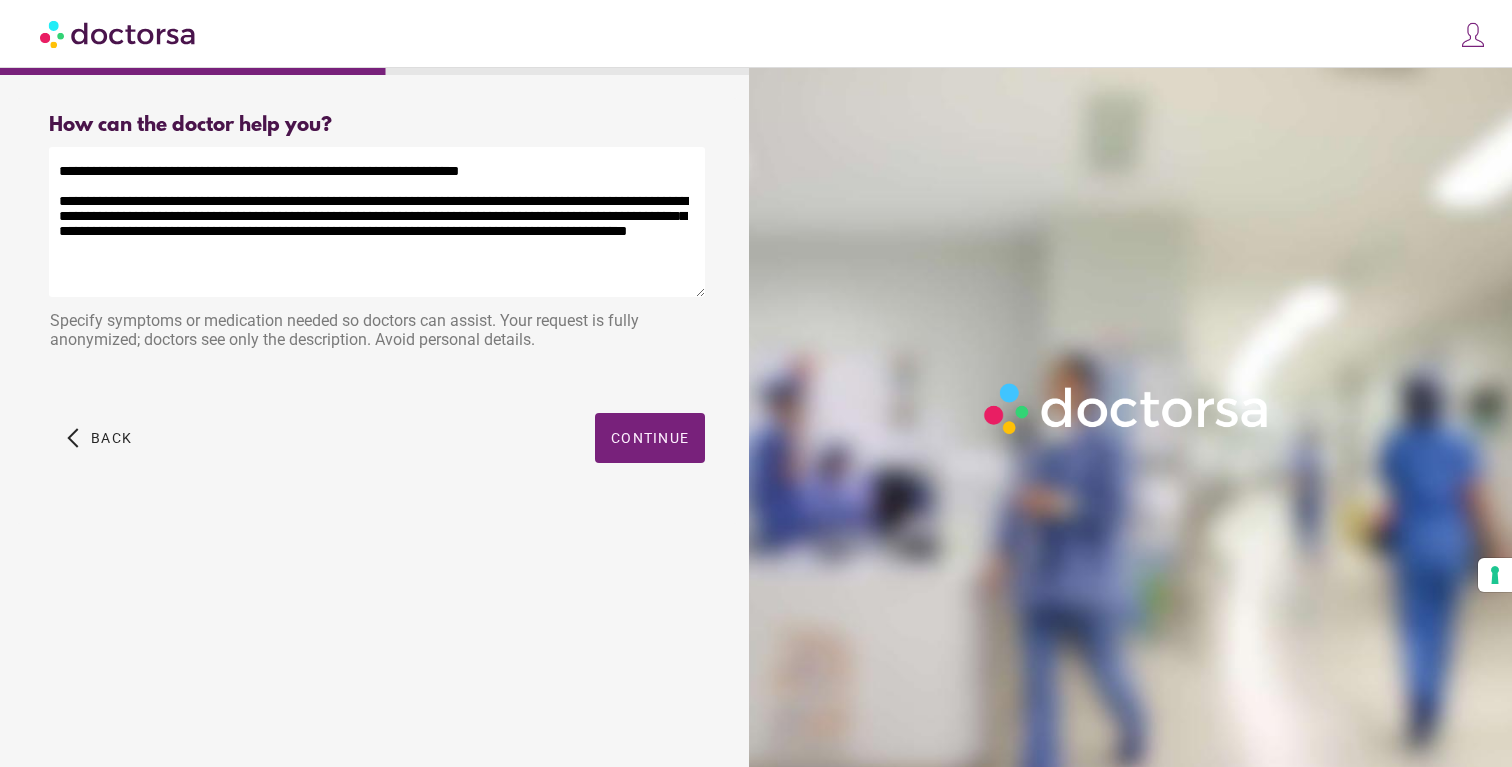 click on "**********" at bounding box center (377, 222) 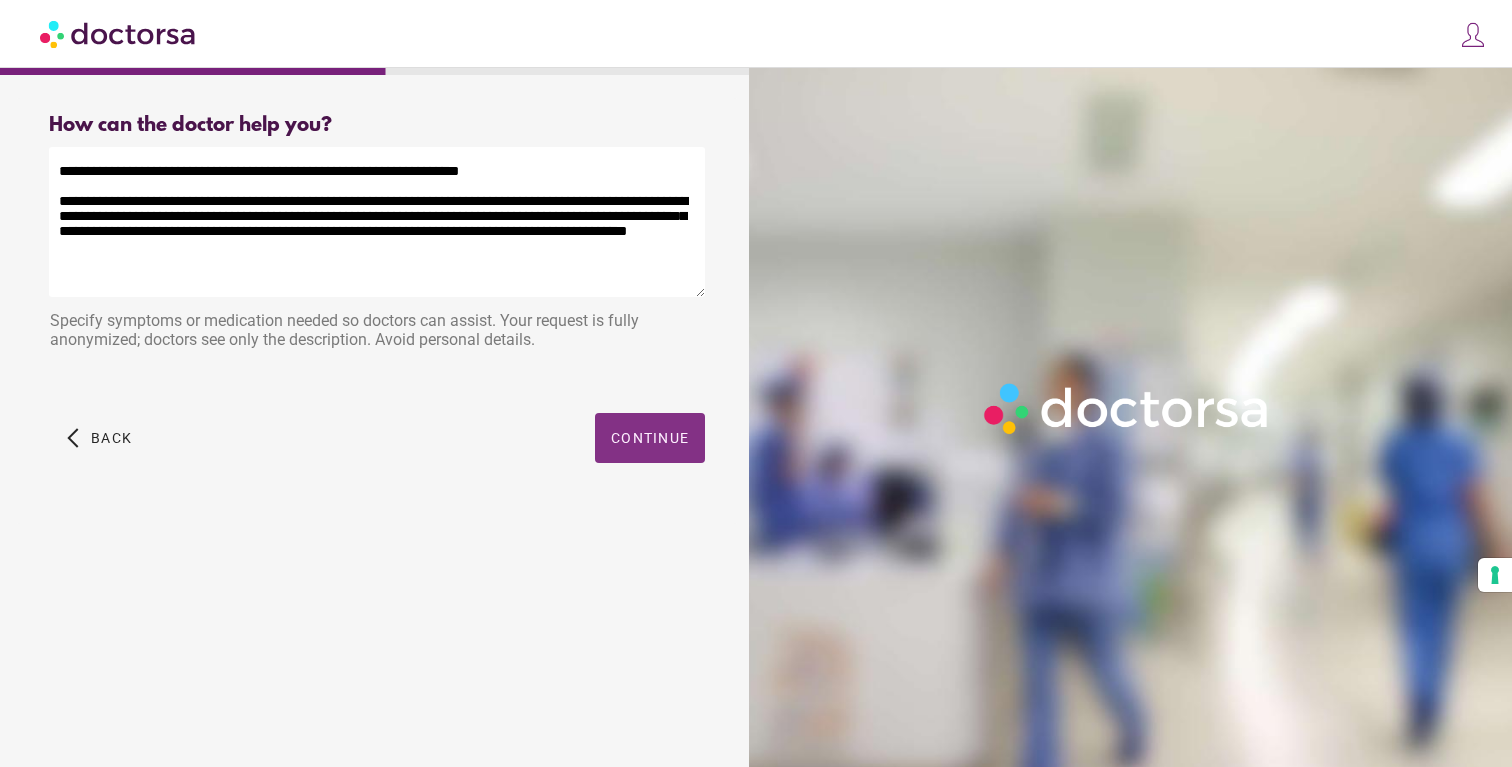 type on "**********" 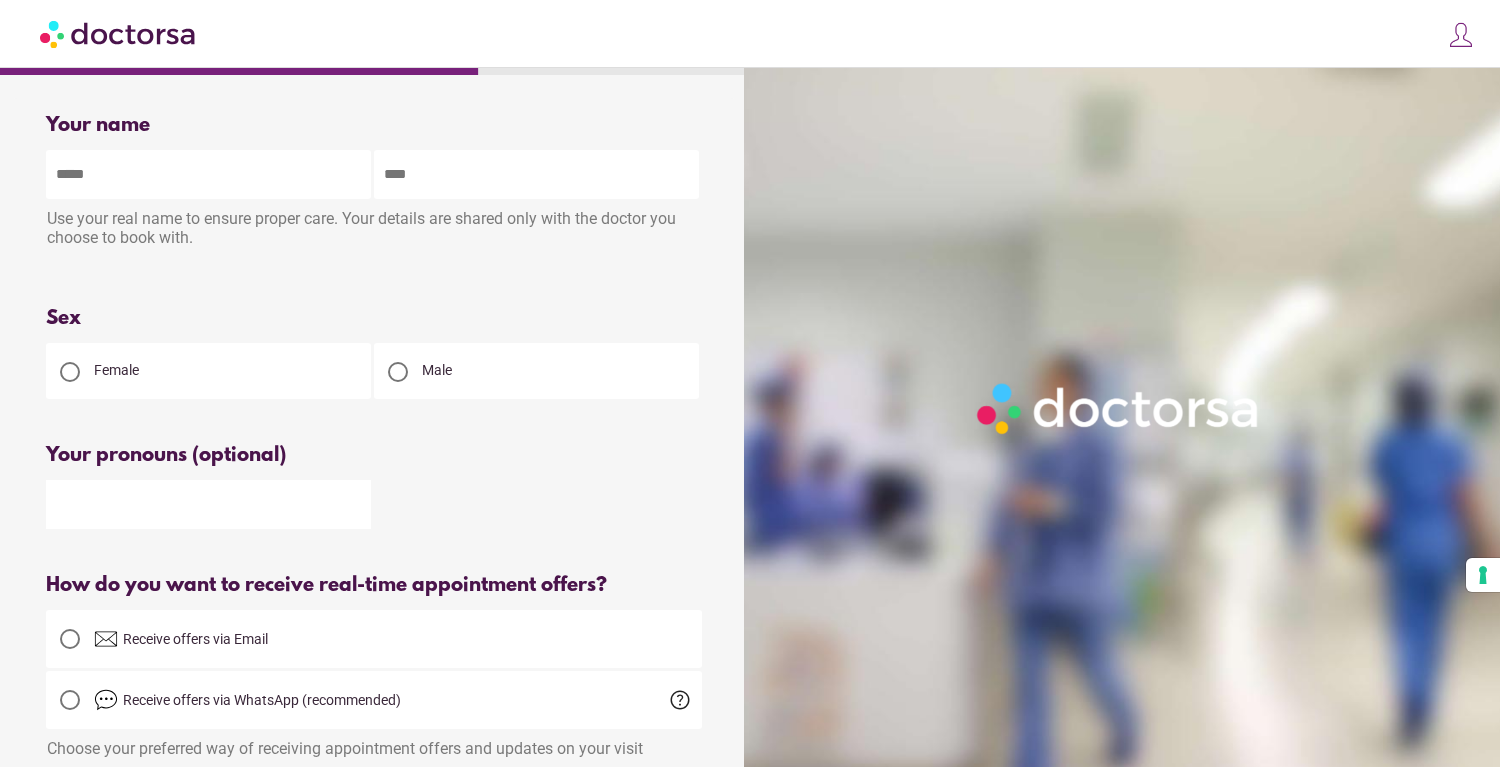 click at bounding box center (208, 174) 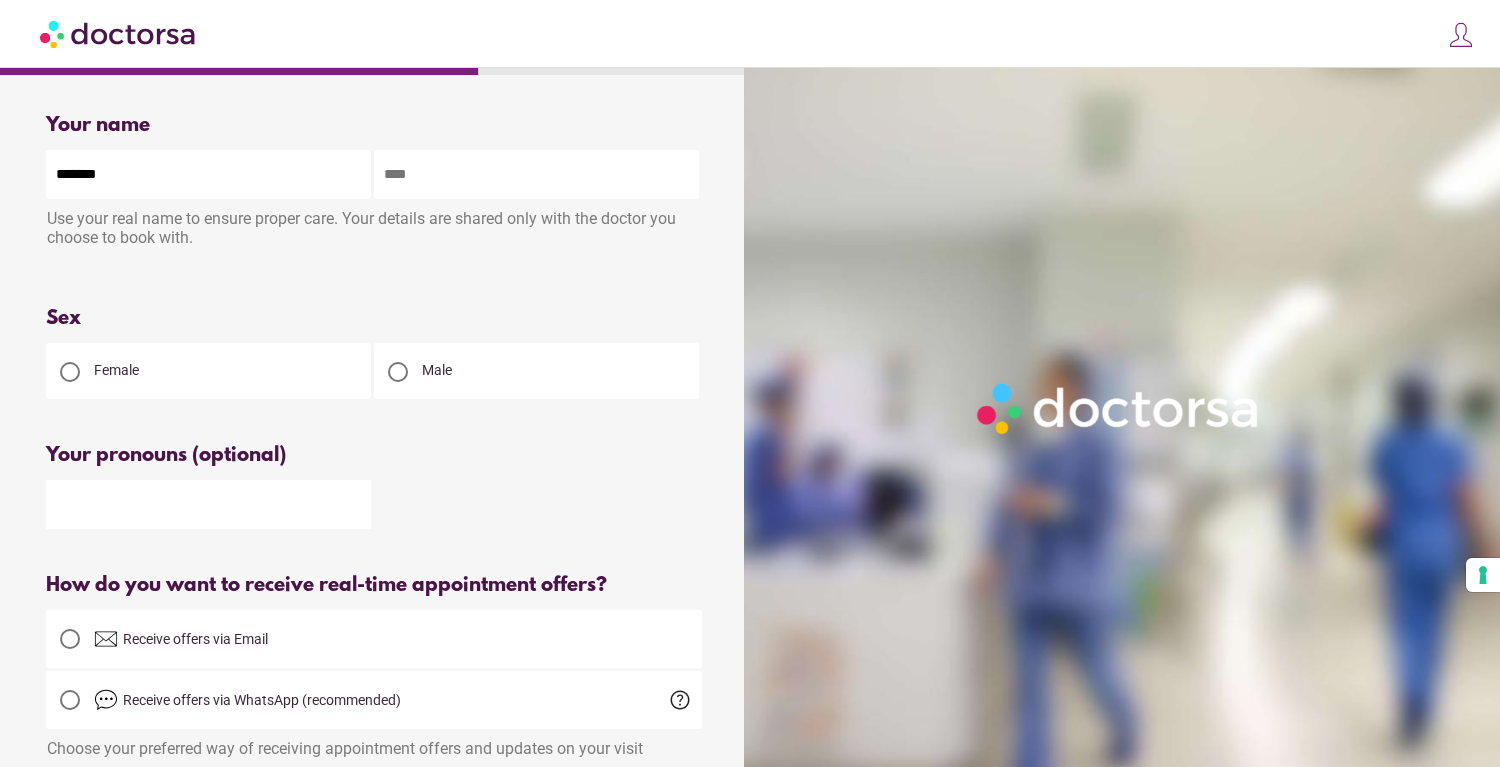 type on "*******" 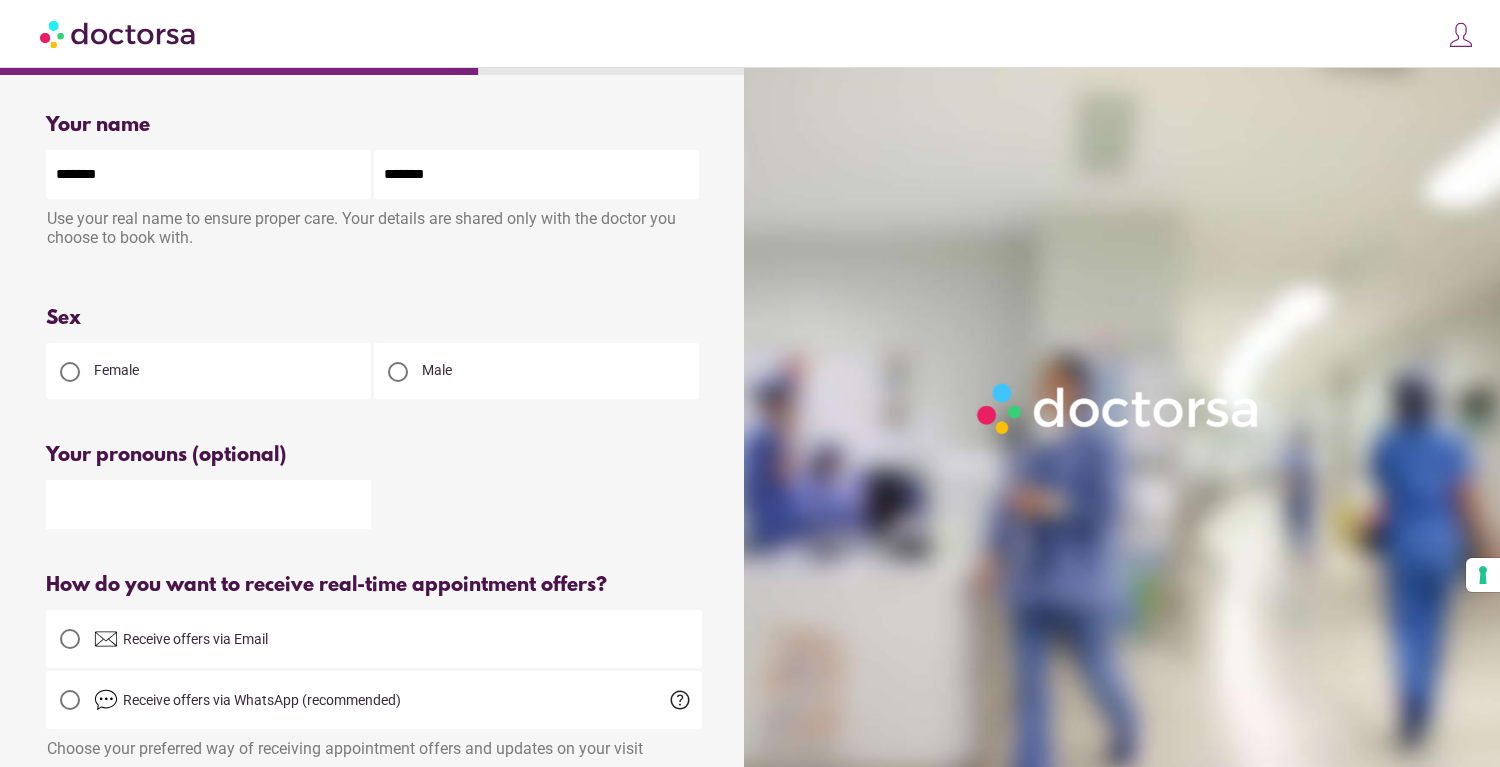 type on "**********" 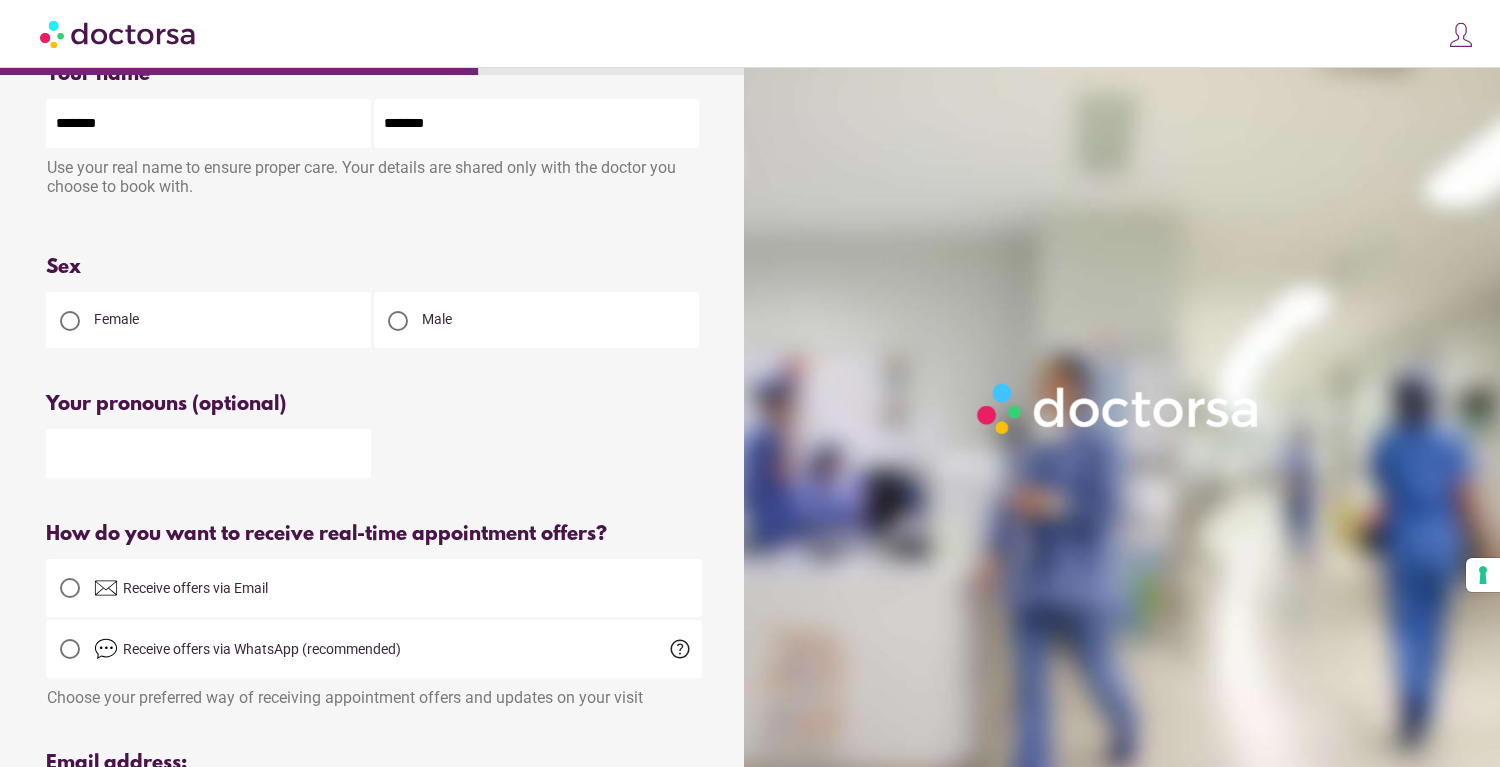 scroll, scrollTop: 73, scrollLeft: 0, axis: vertical 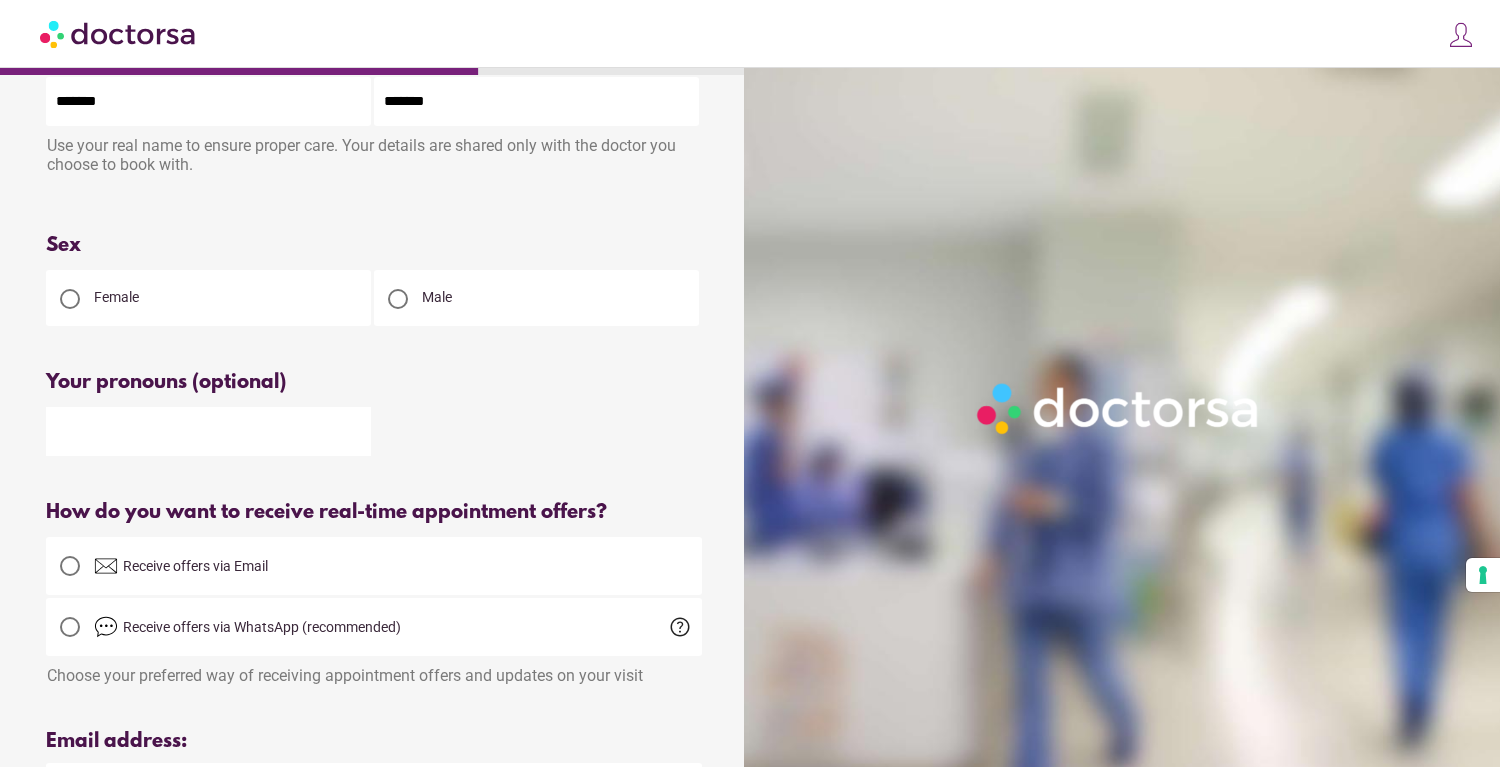 click on "Female" at bounding box center (208, 298) 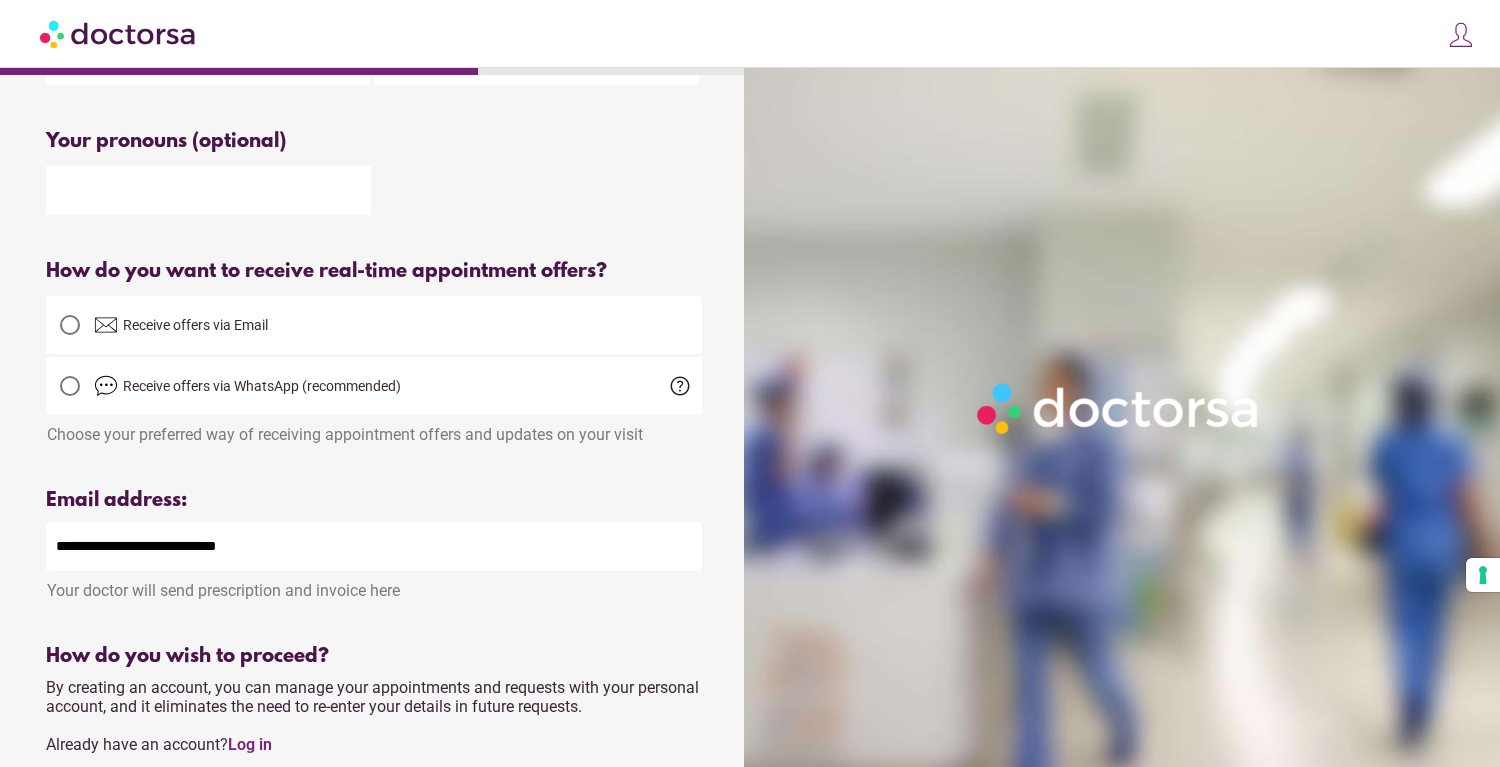 scroll, scrollTop: 378, scrollLeft: 0, axis: vertical 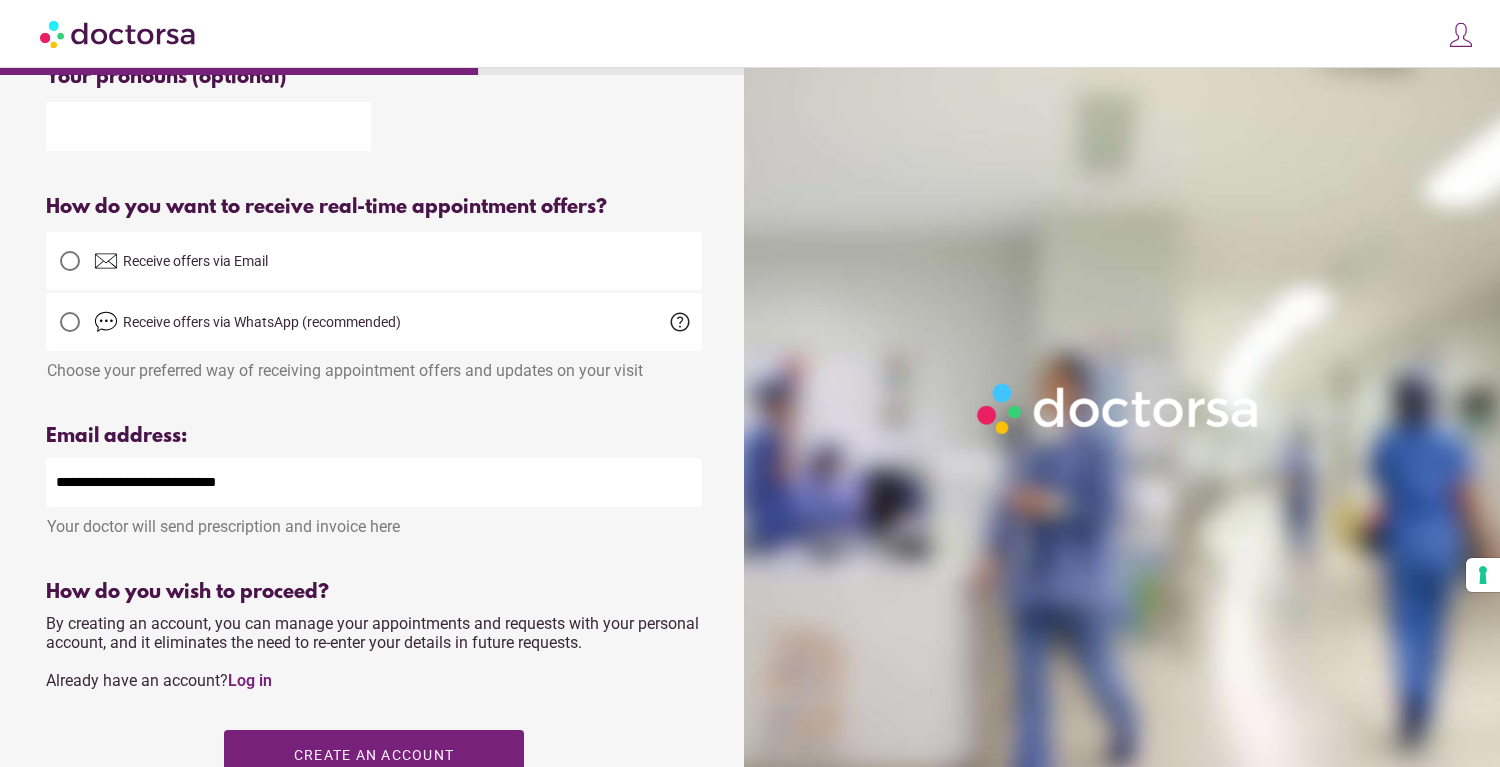 click at bounding box center (70, 261) 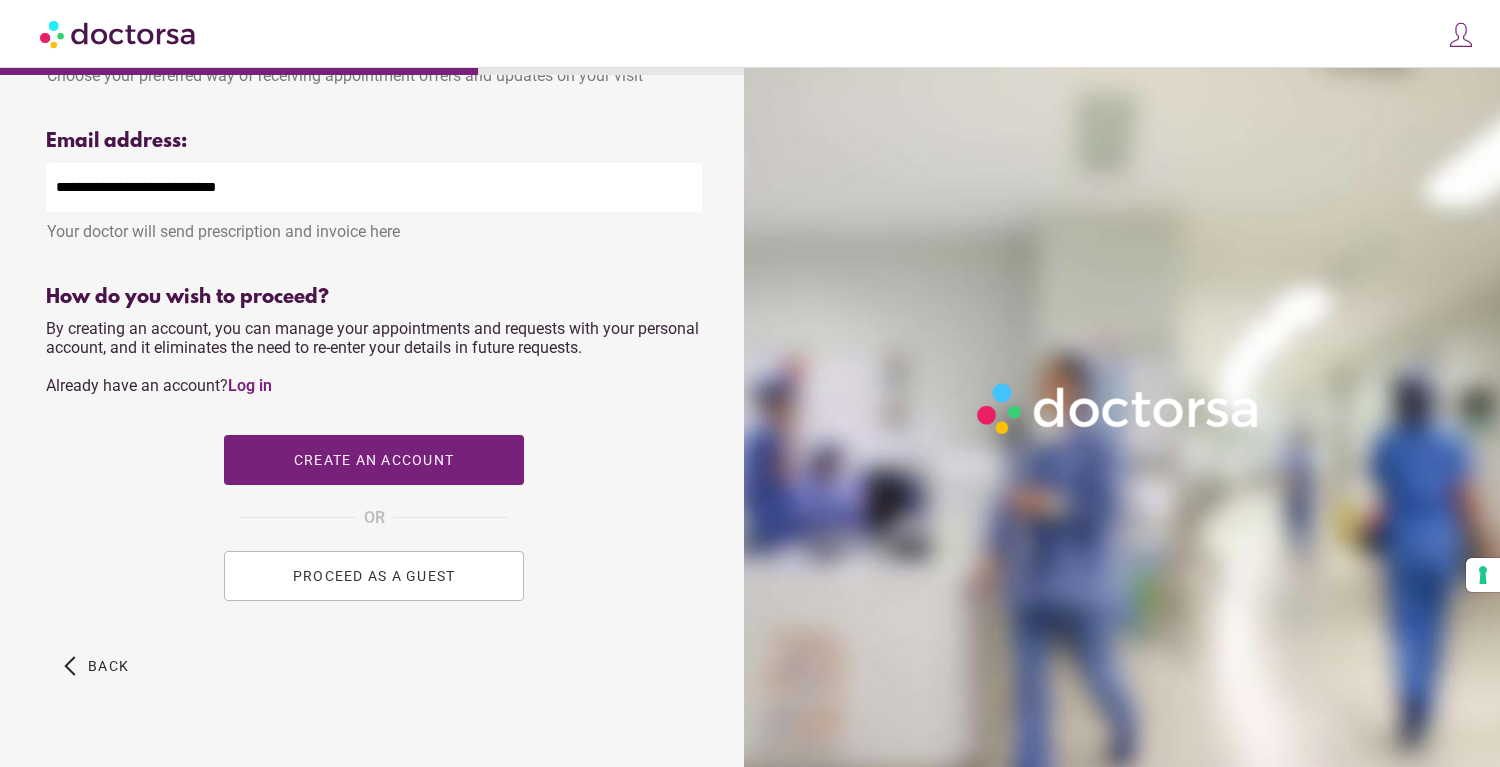 scroll, scrollTop: 680, scrollLeft: 0, axis: vertical 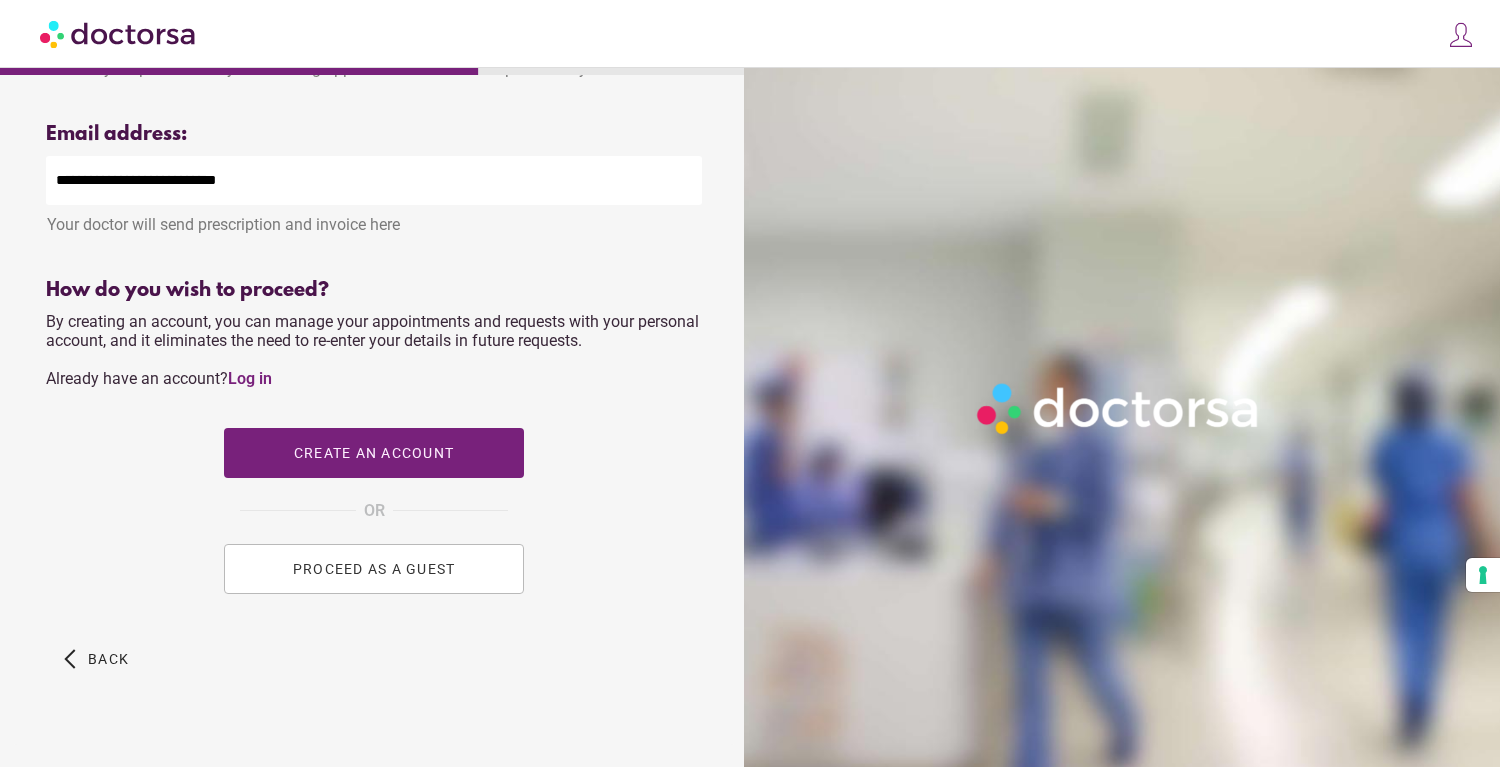 click on "PROCEED AS A GUEST" at bounding box center (374, 569) 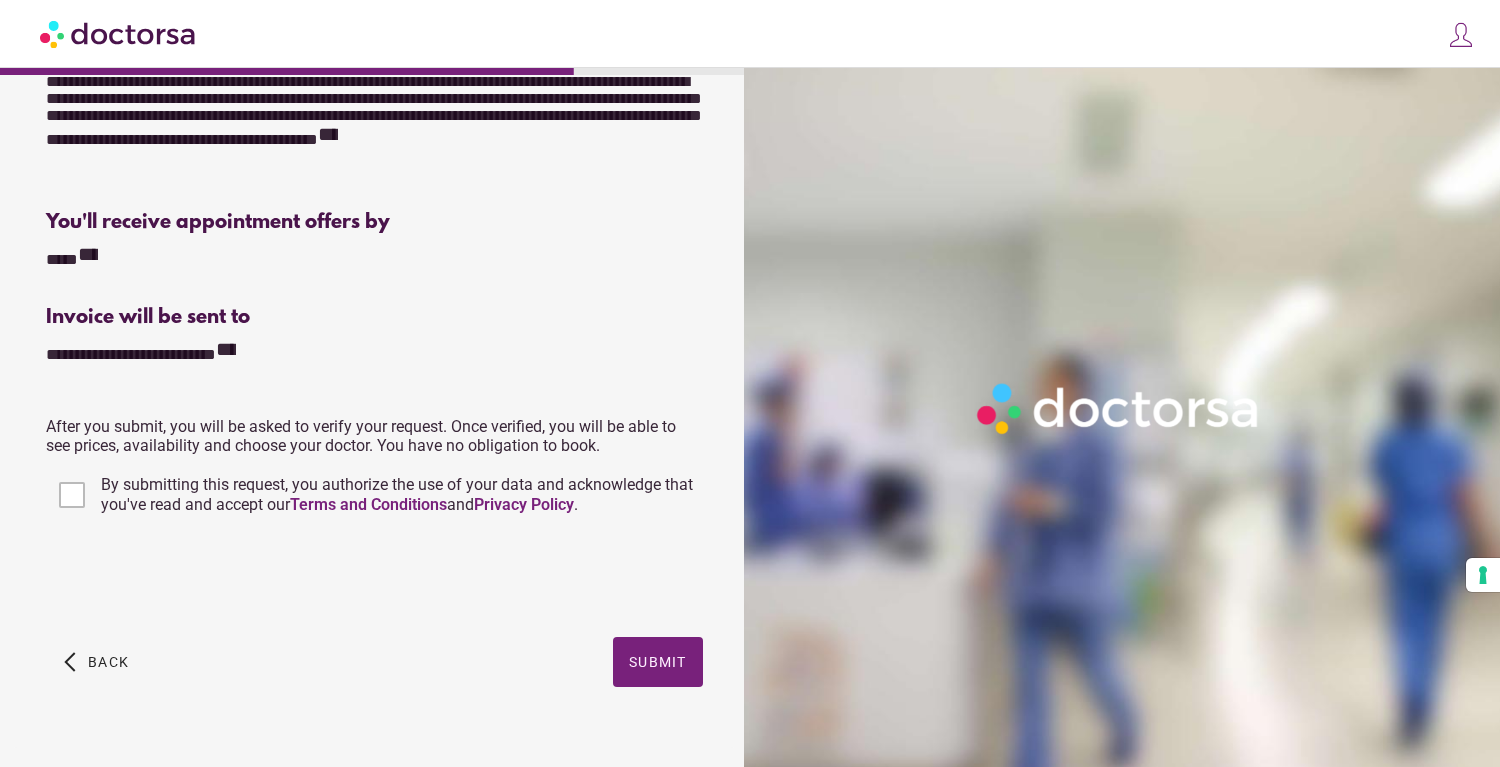 scroll, scrollTop: 428, scrollLeft: 0, axis: vertical 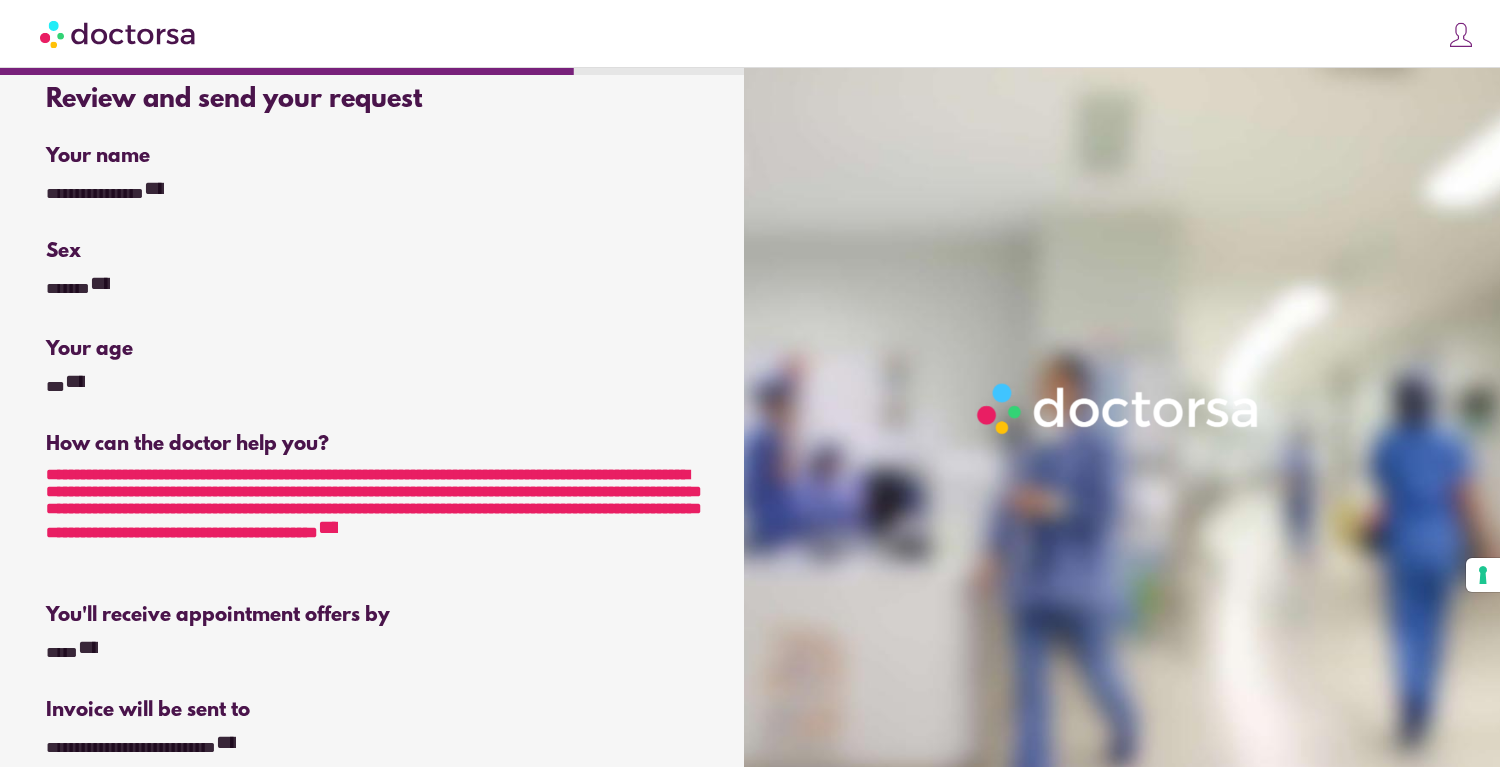 click on "**********" at bounding box center (328, 527) 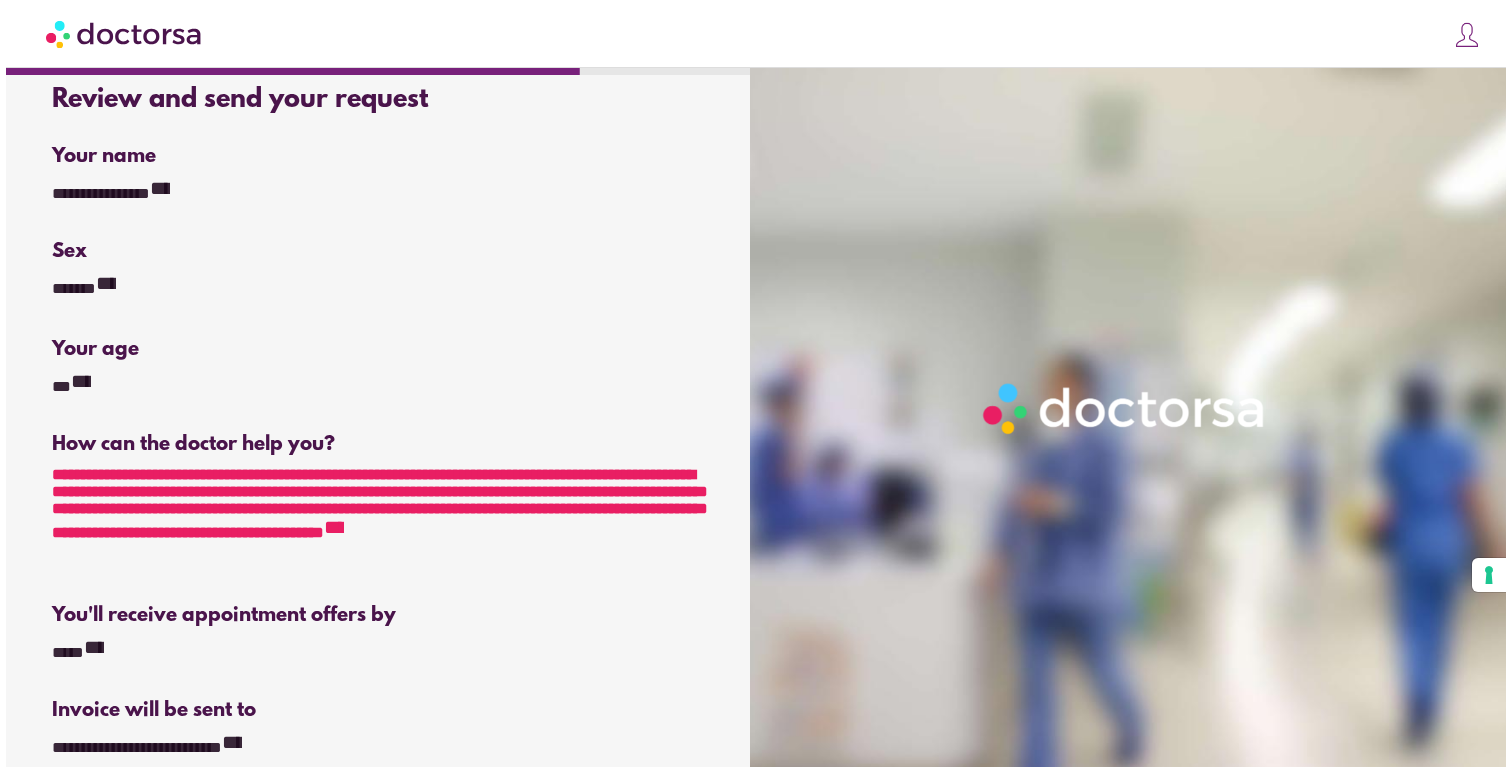 scroll, scrollTop: 0, scrollLeft: 0, axis: both 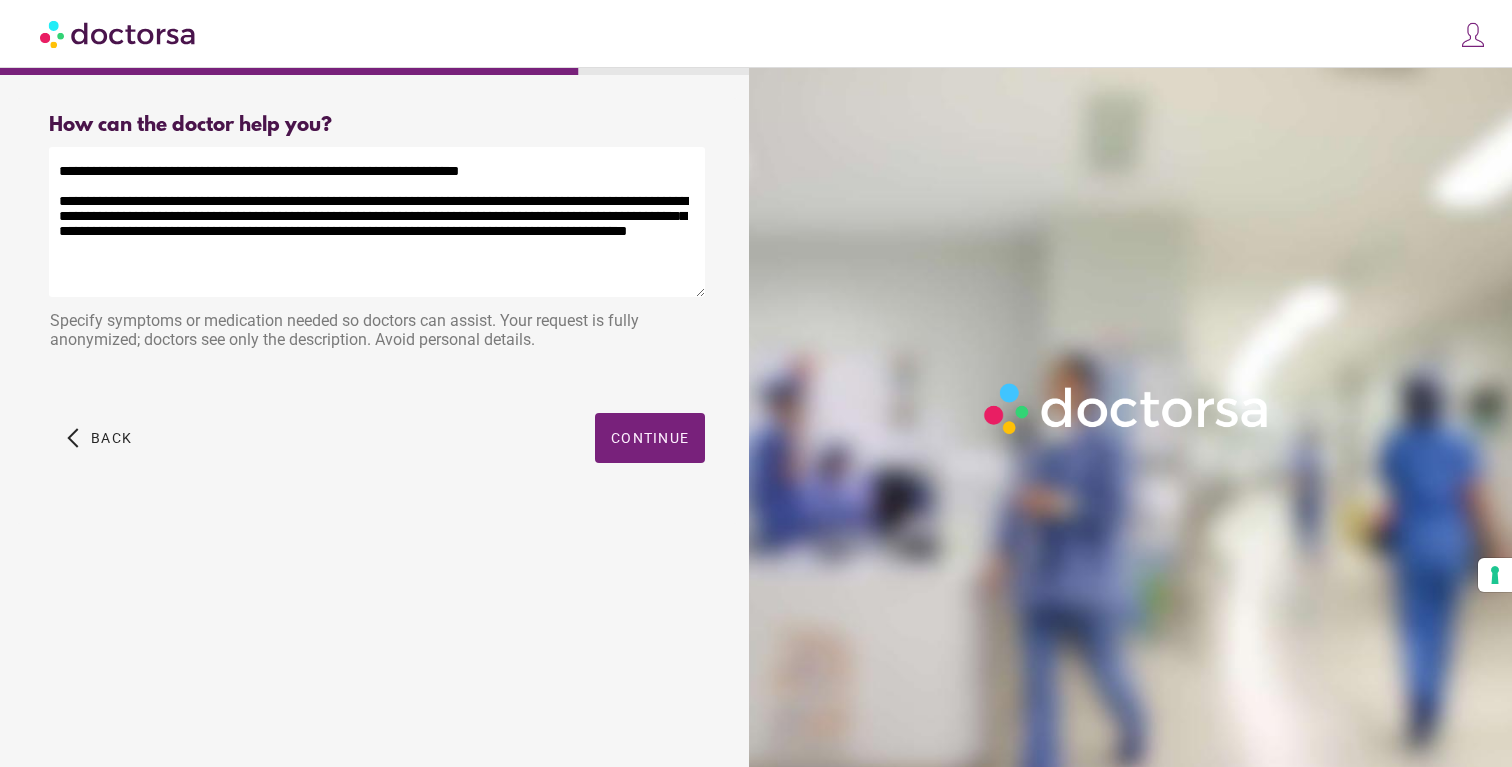 click on "**********" at bounding box center (377, 222) 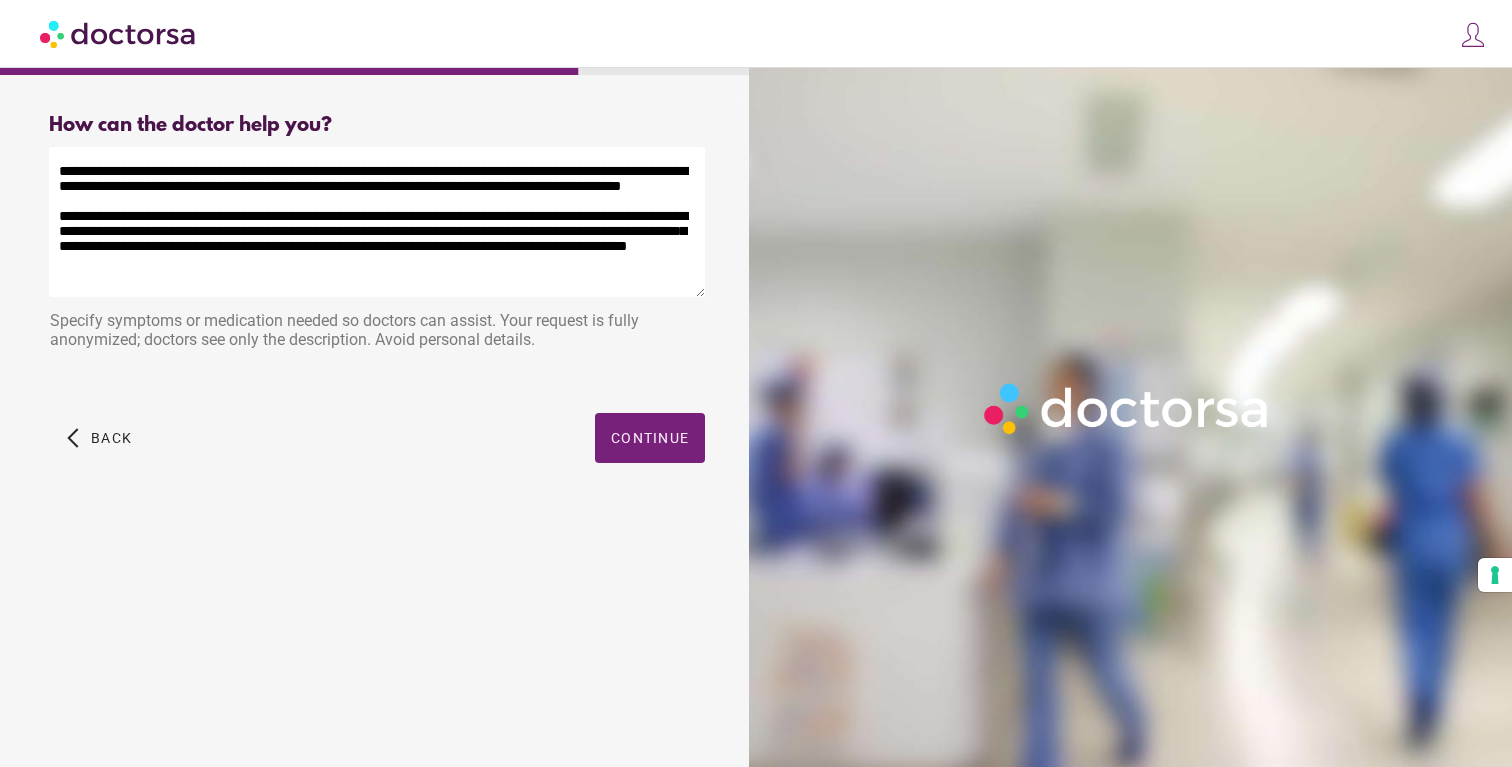 click on "**********" at bounding box center [377, 222] 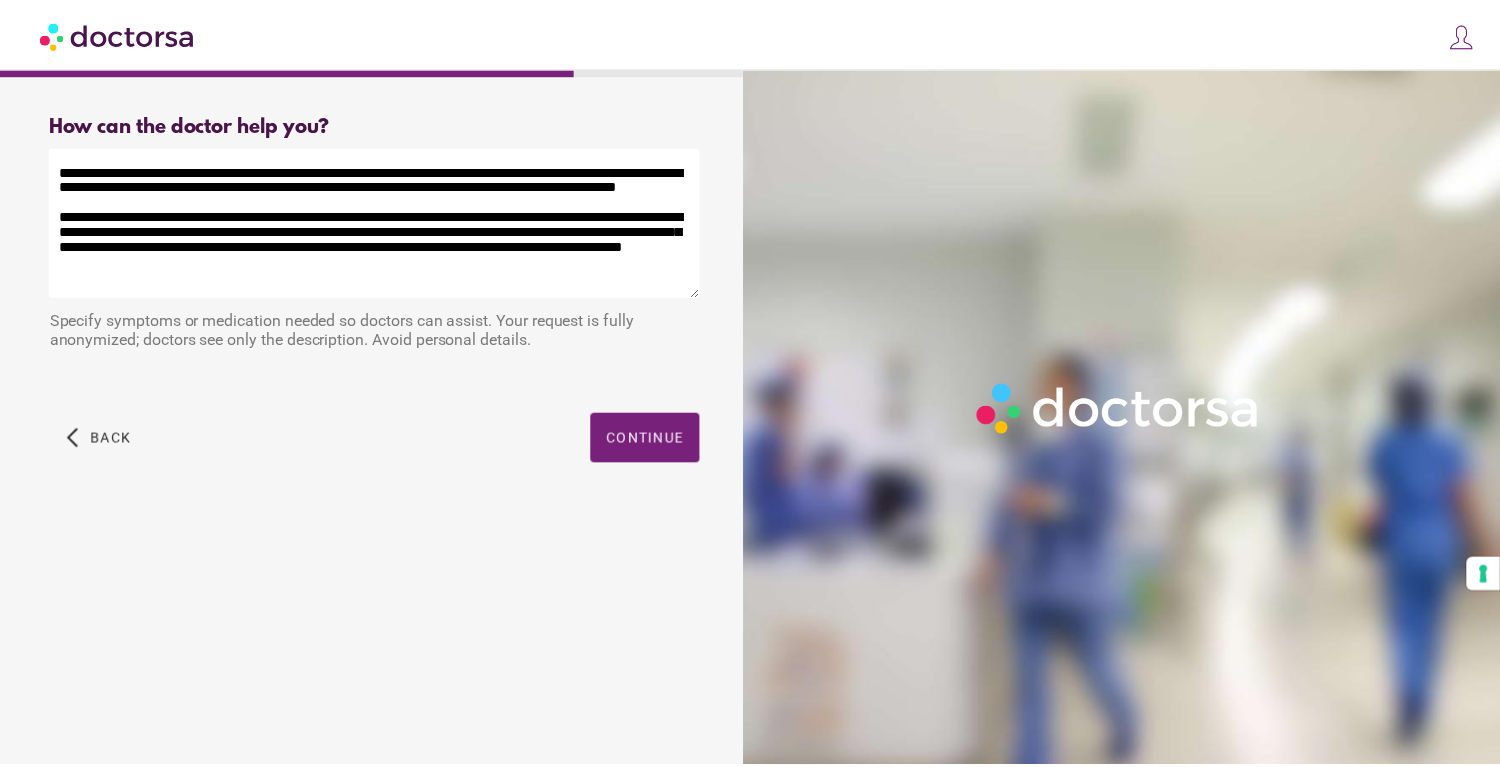 scroll, scrollTop: 20, scrollLeft: 0, axis: vertical 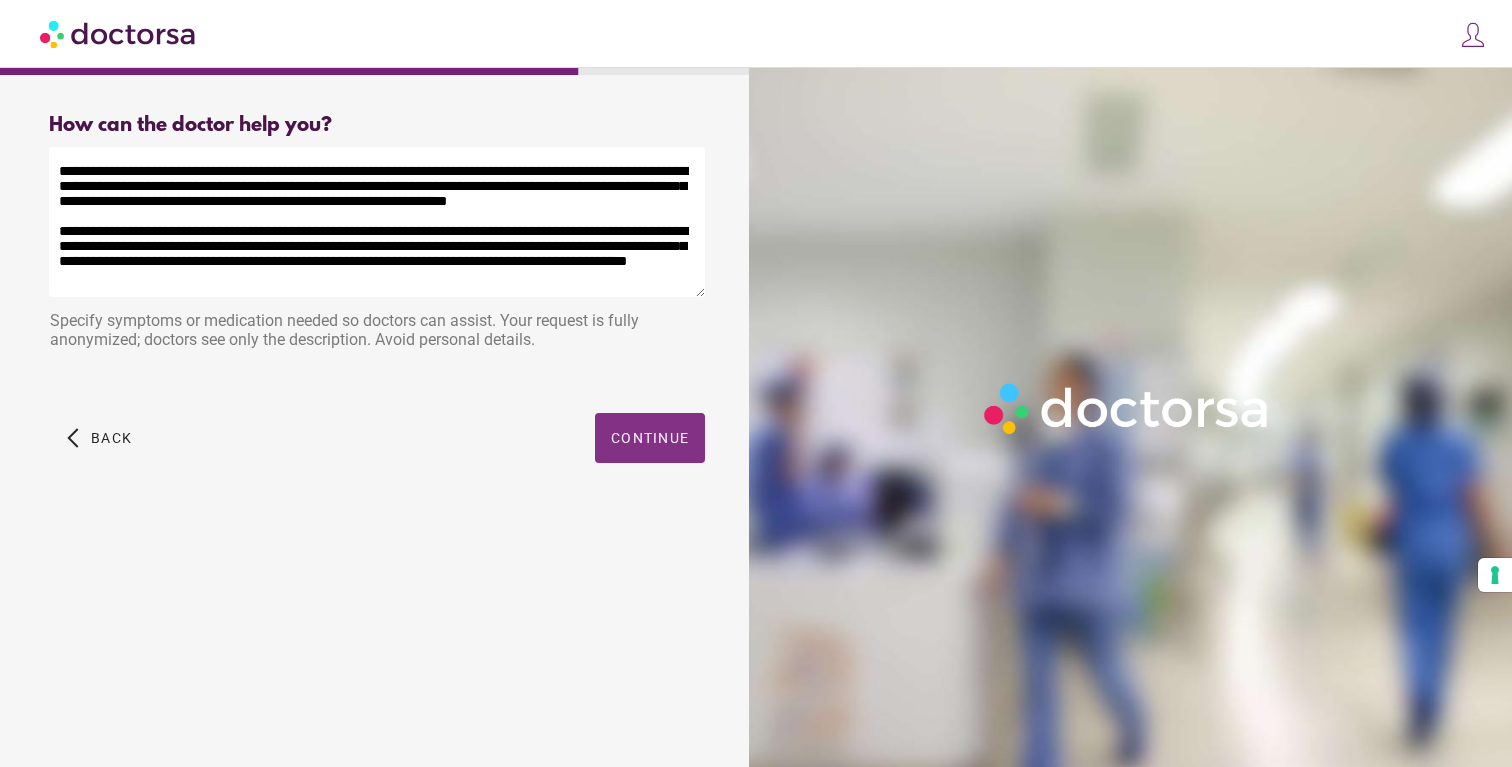 type on "**********" 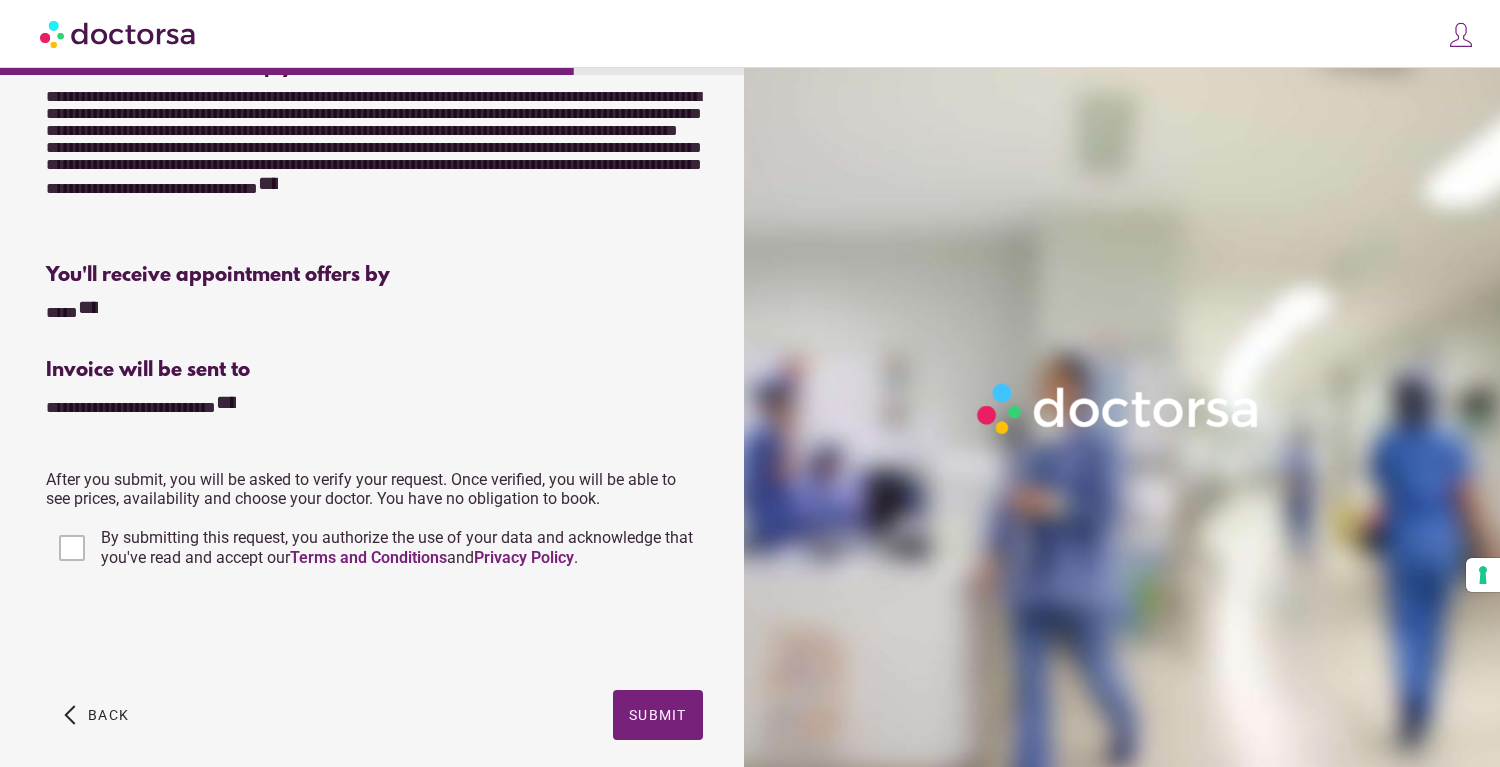 scroll, scrollTop: 491, scrollLeft: 0, axis: vertical 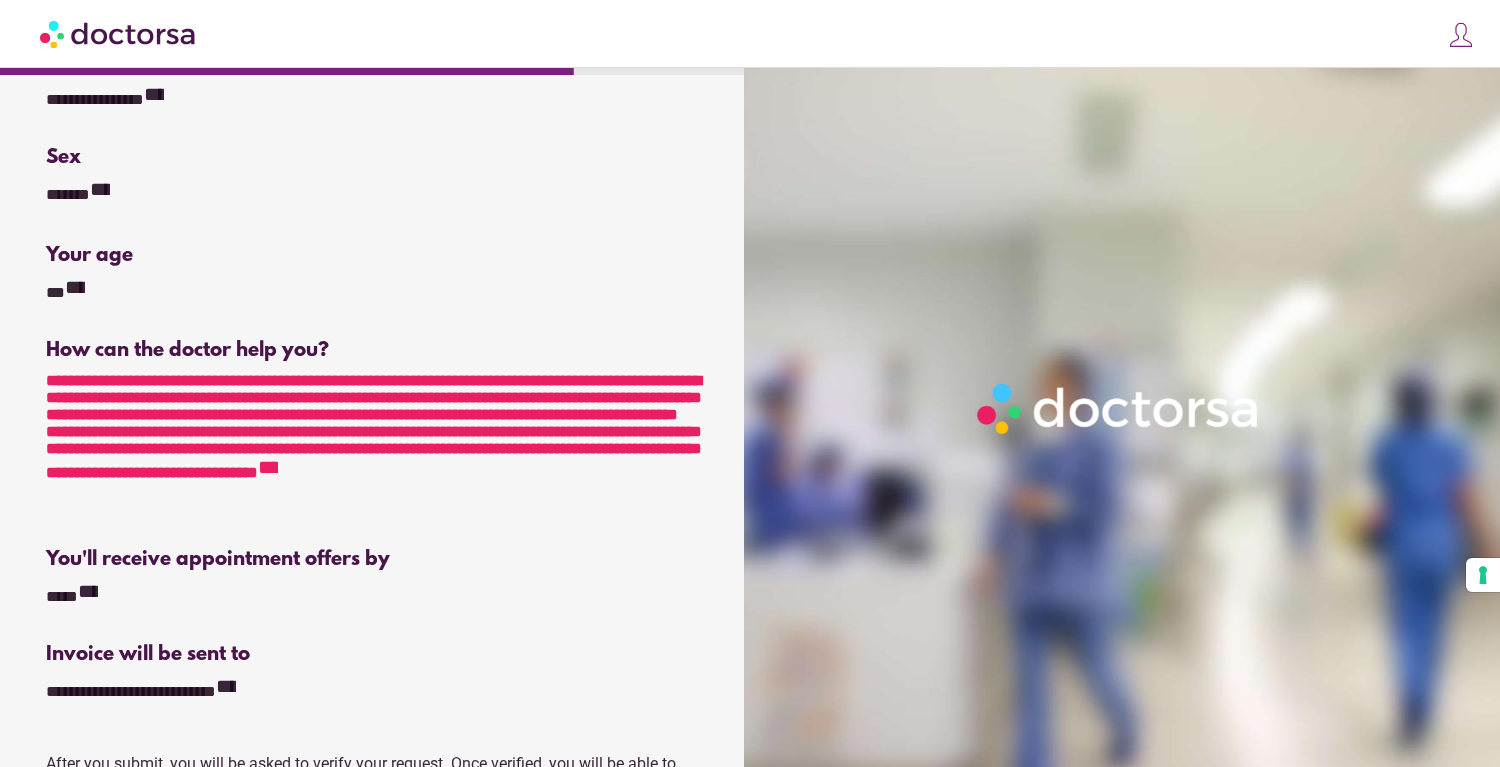 click on "**********" at bounding box center (268, 467) 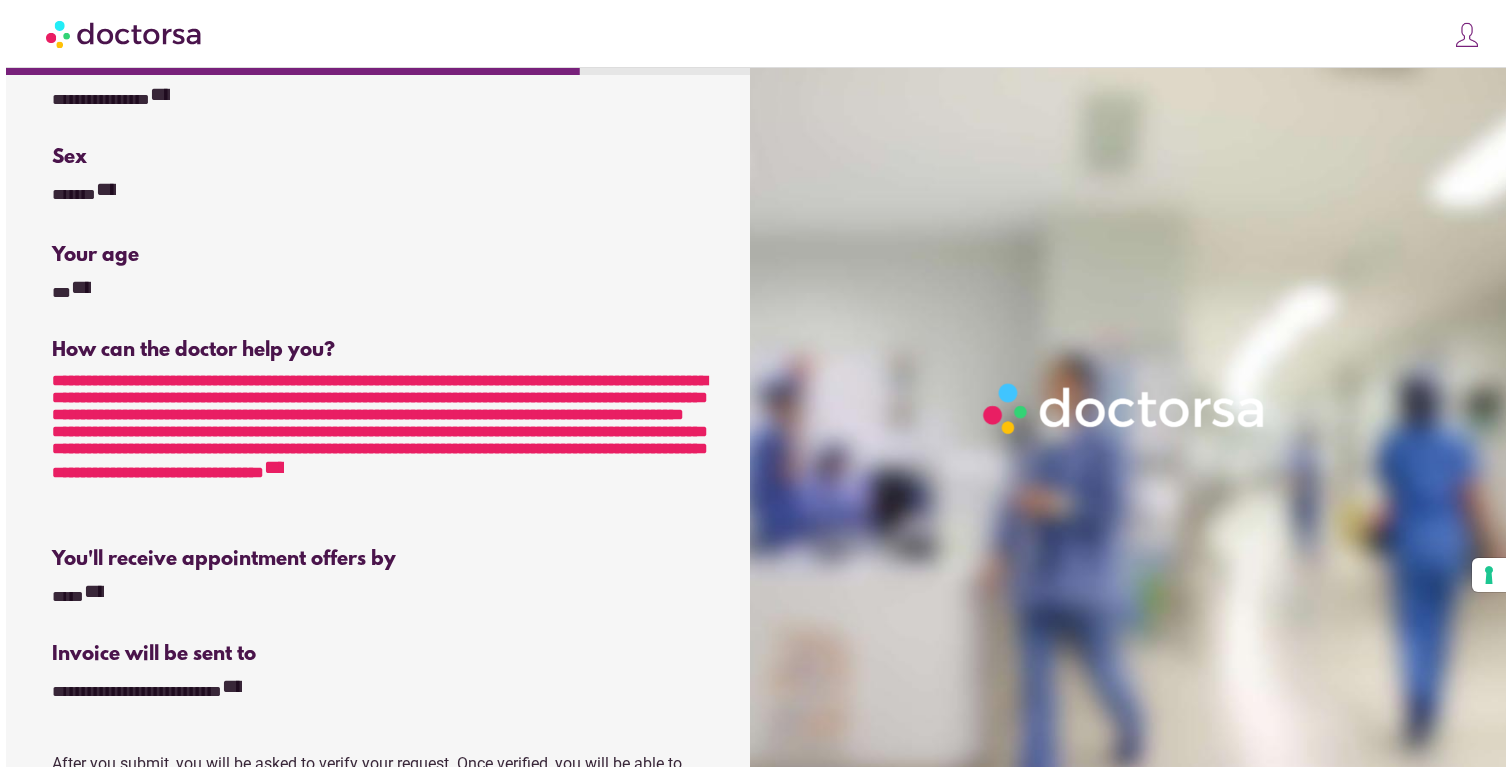scroll, scrollTop: 0, scrollLeft: 0, axis: both 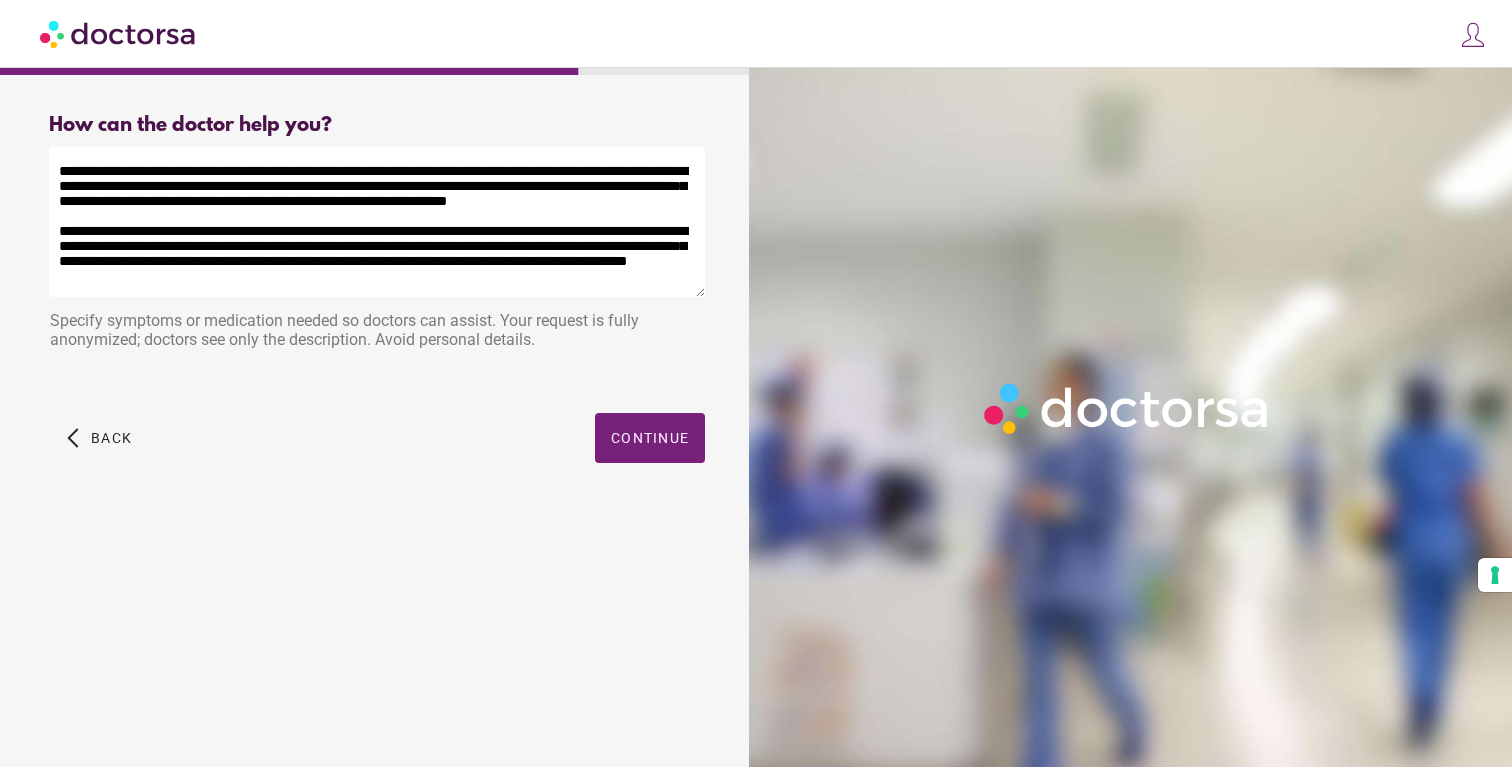 click on "**********" at bounding box center [377, 222] 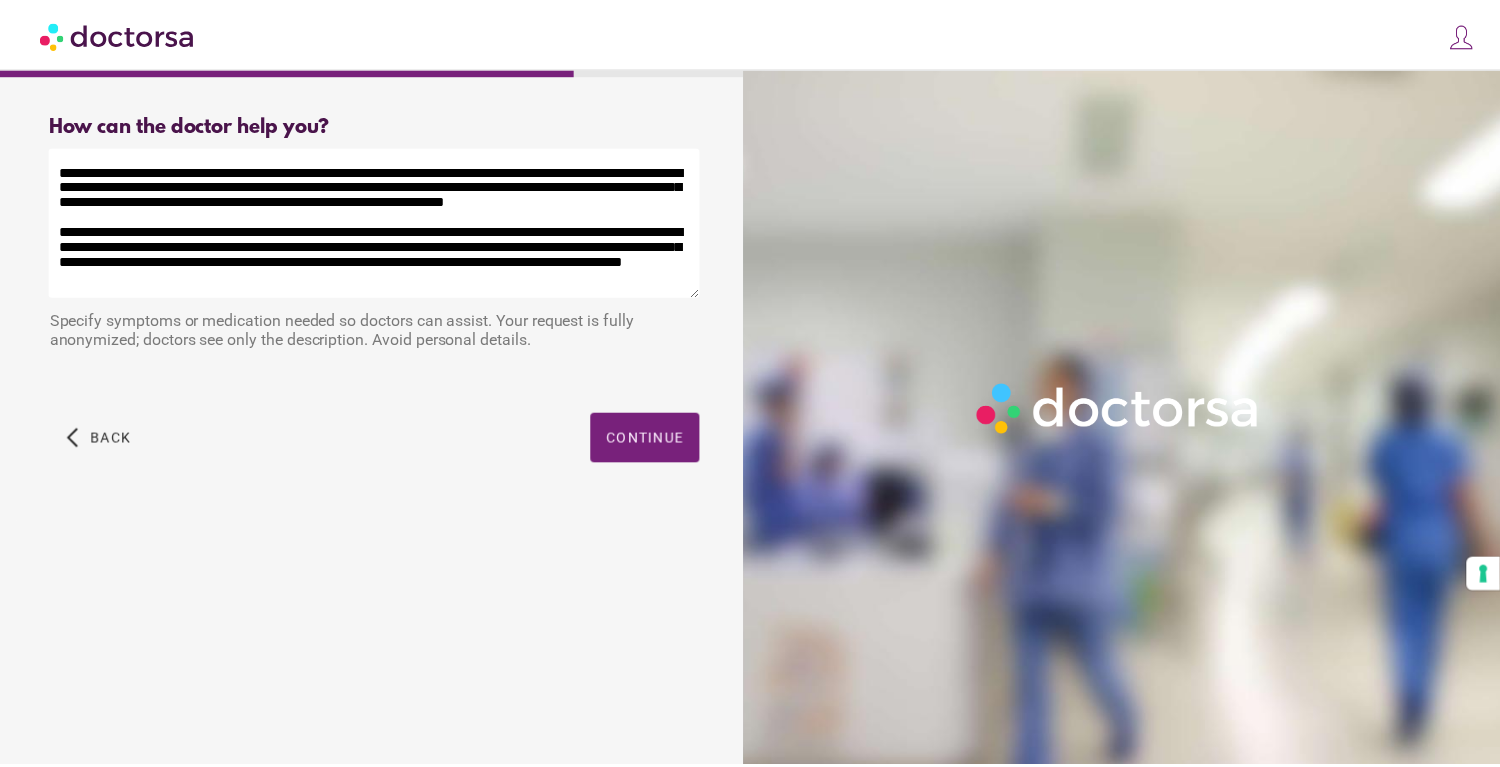 scroll, scrollTop: 0, scrollLeft: 0, axis: both 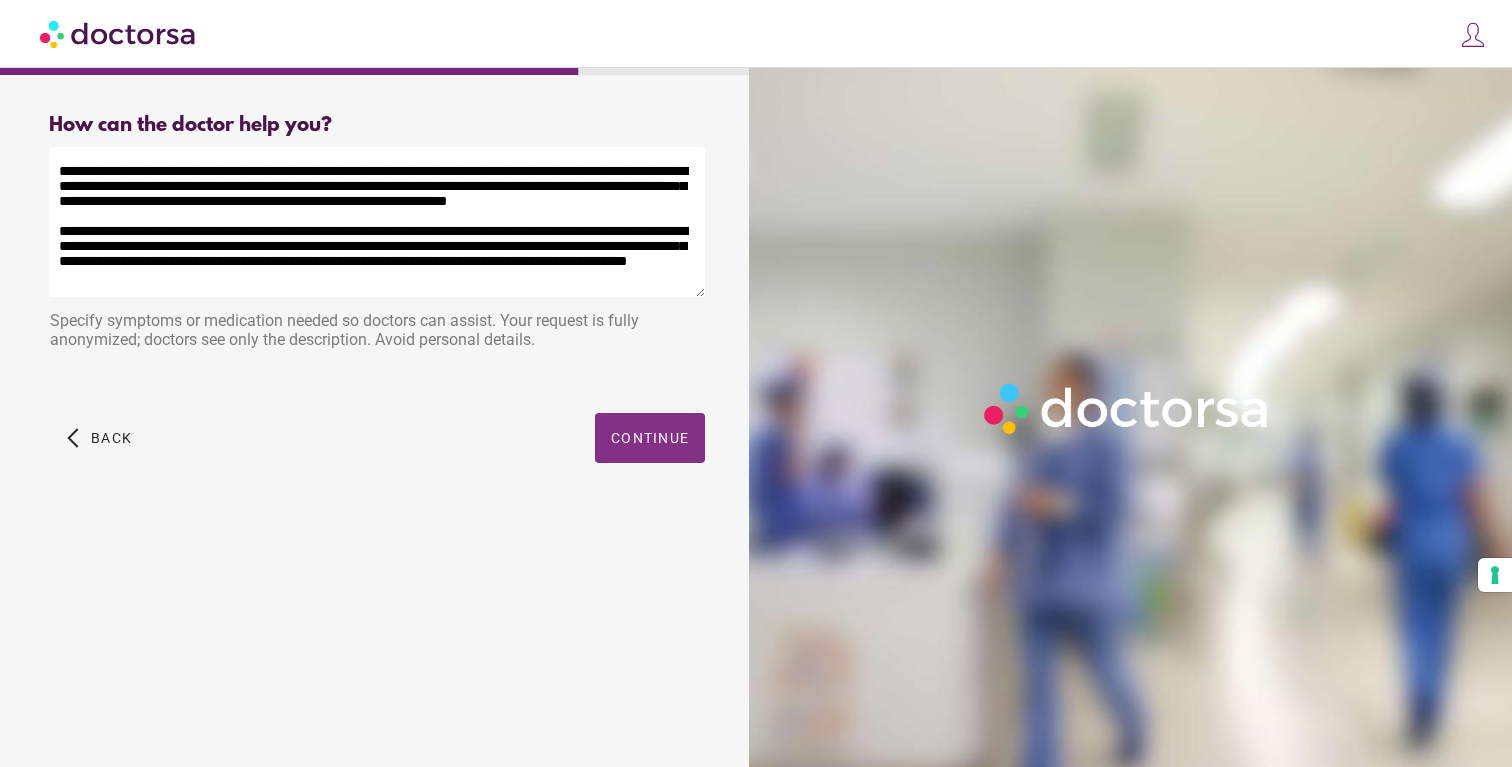 click on "Continue" at bounding box center (650, 438) 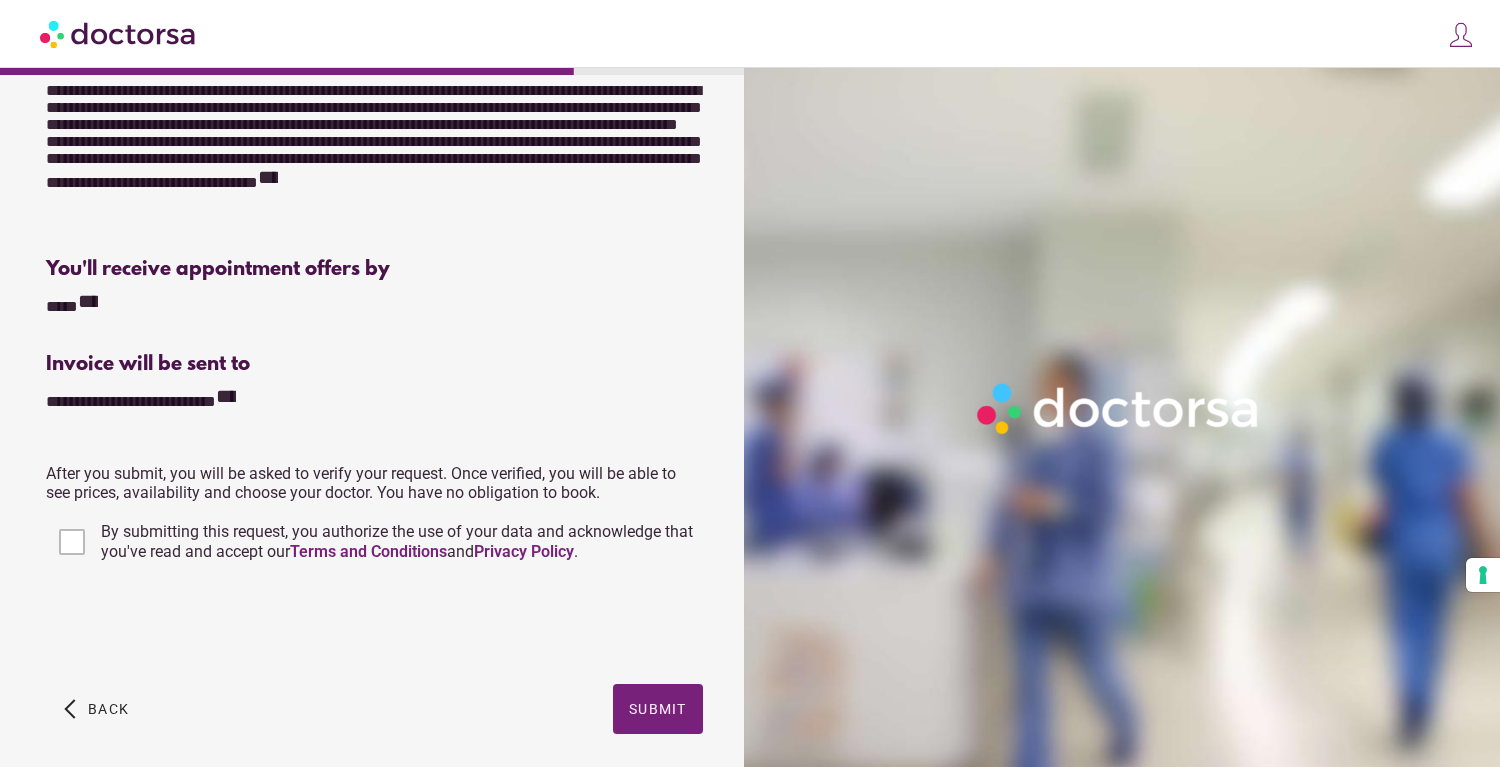 scroll, scrollTop: 491, scrollLeft: 0, axis: vertical 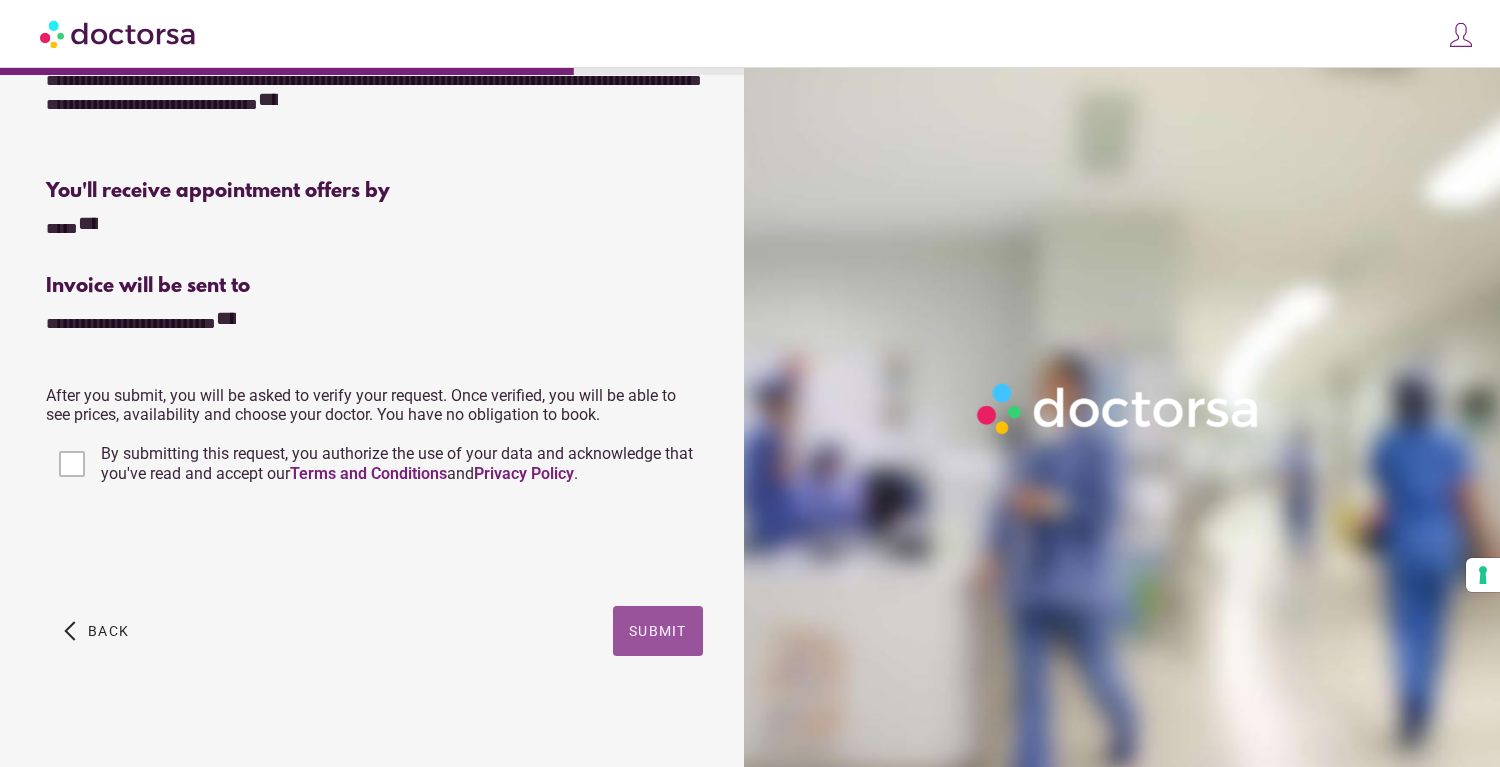 click at bounding box center [658, 631] 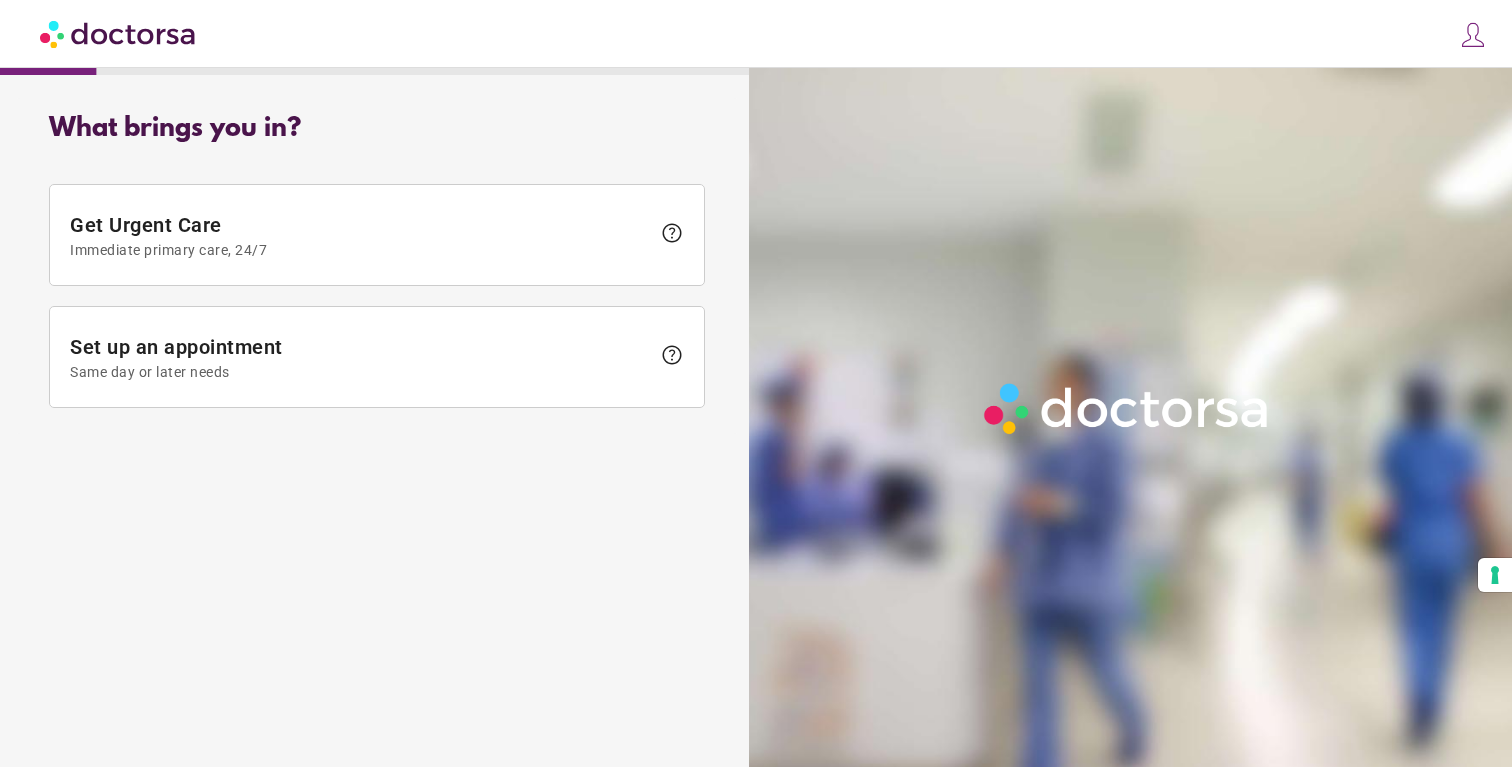scroll, scrollTop: 0, scrollLeft: 0, axis: both 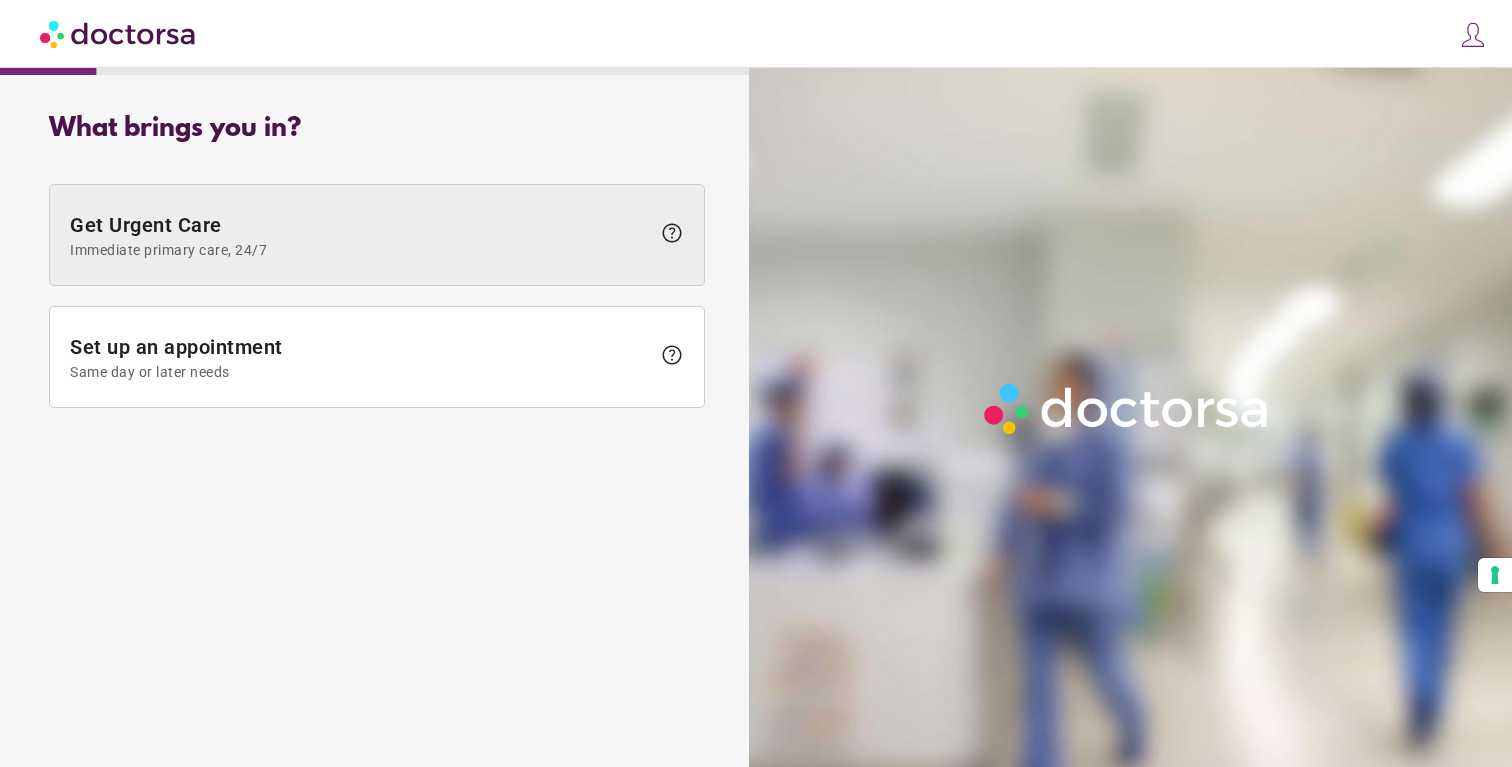 click on "help" at bounding box center (672, 233) 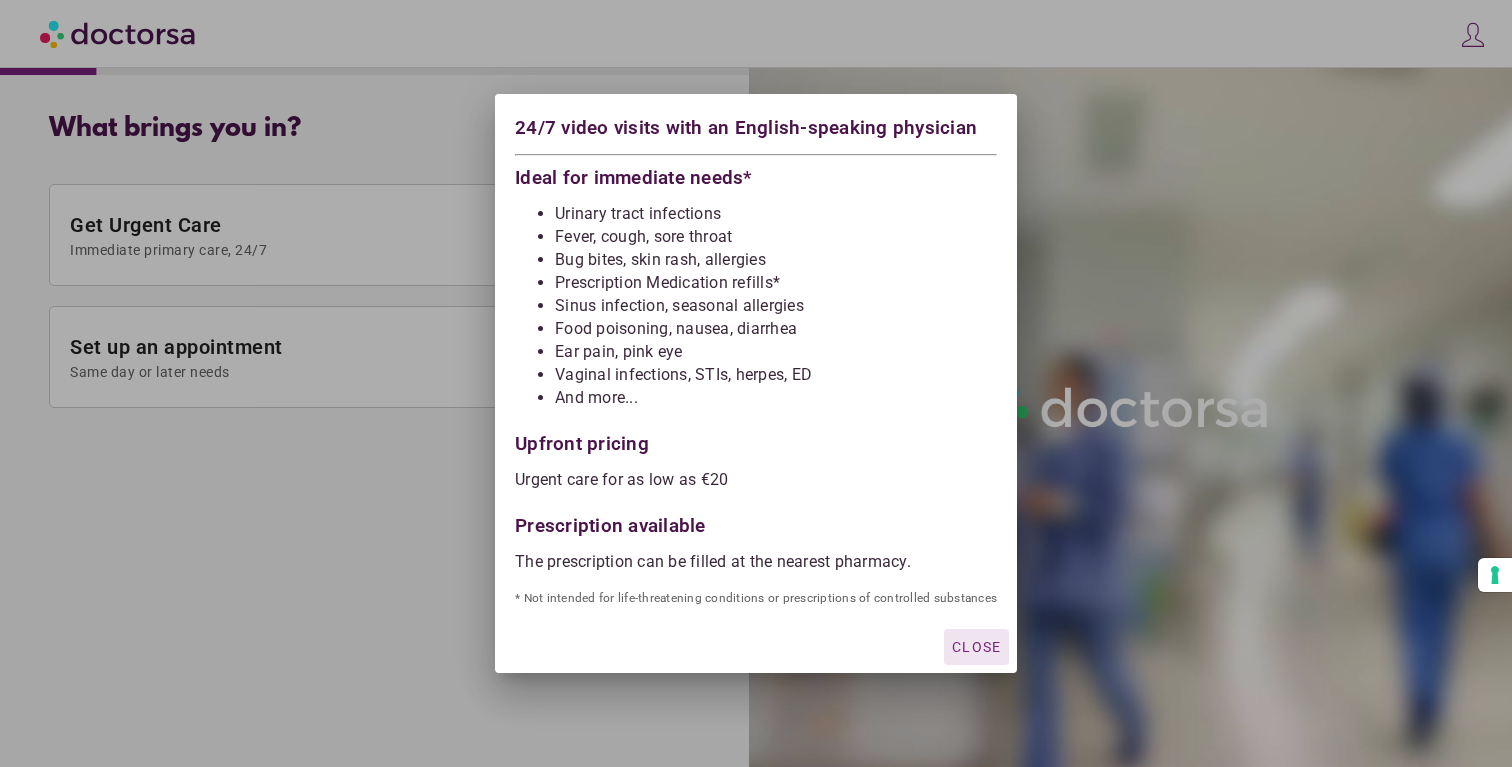 click at bounding box center [976, 647] 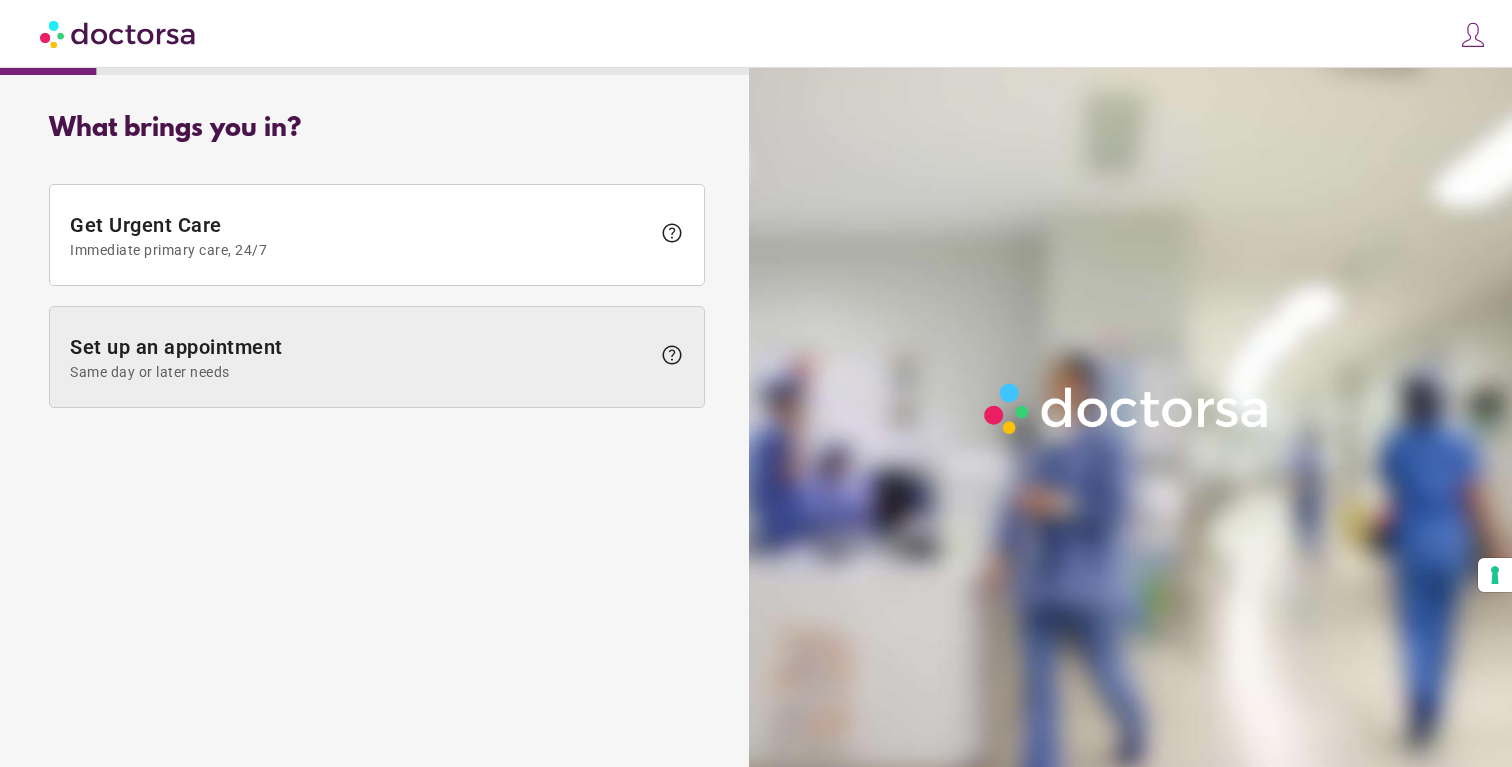 click on "help" at bounding box center [672, 355] 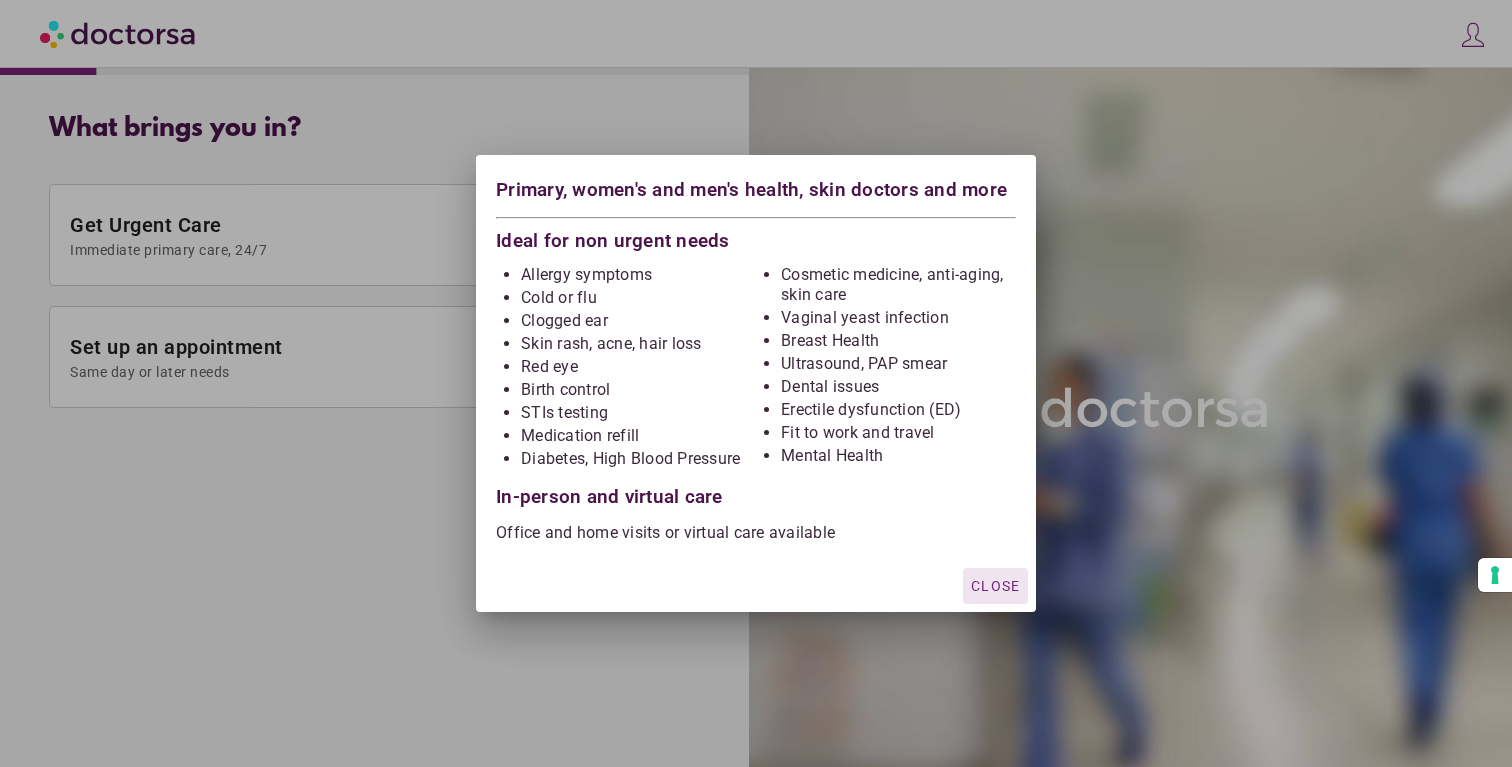 click on "Close" at bounding box center [995, 586] 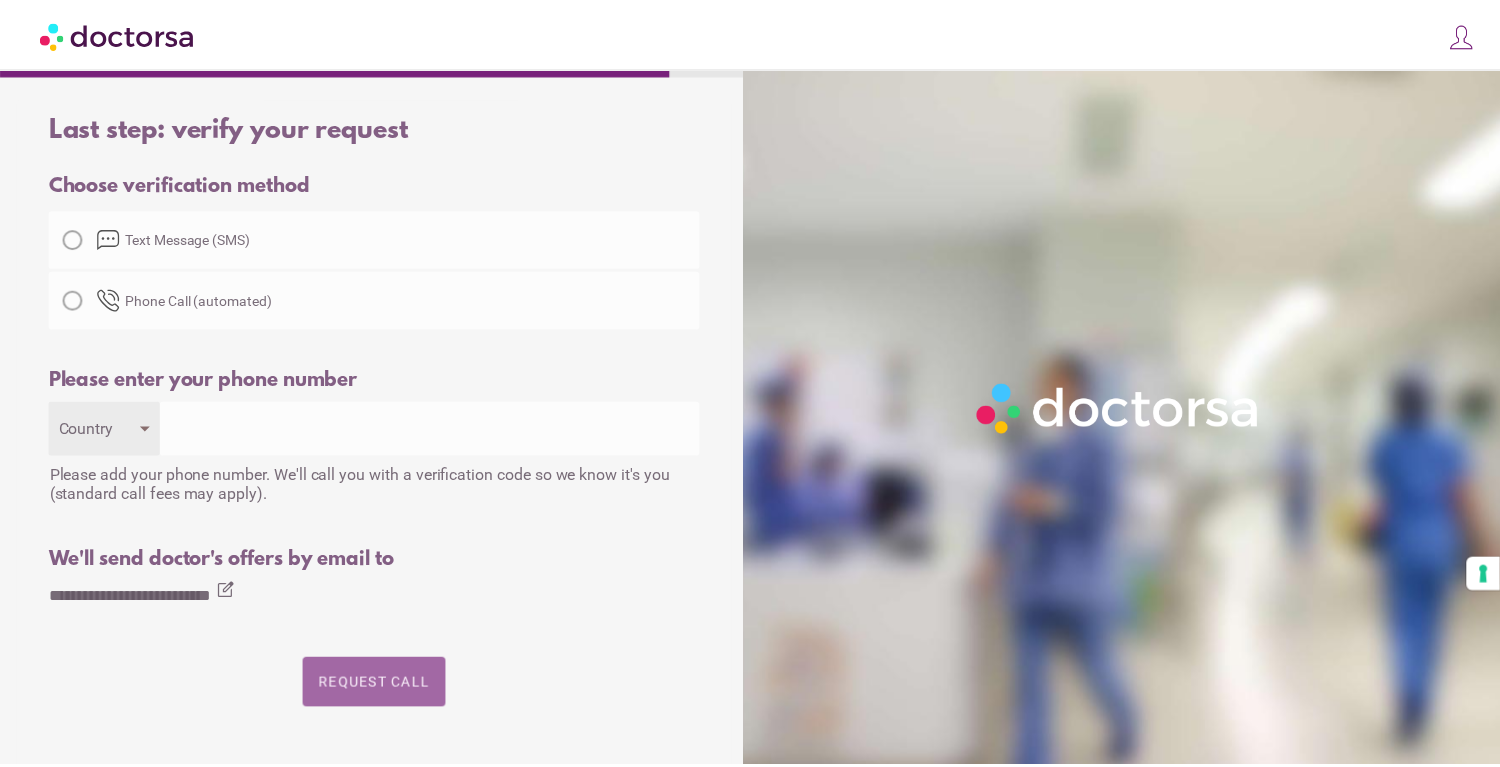 scroll, scrollTop: 0, scrollLeft: 0, axis: both 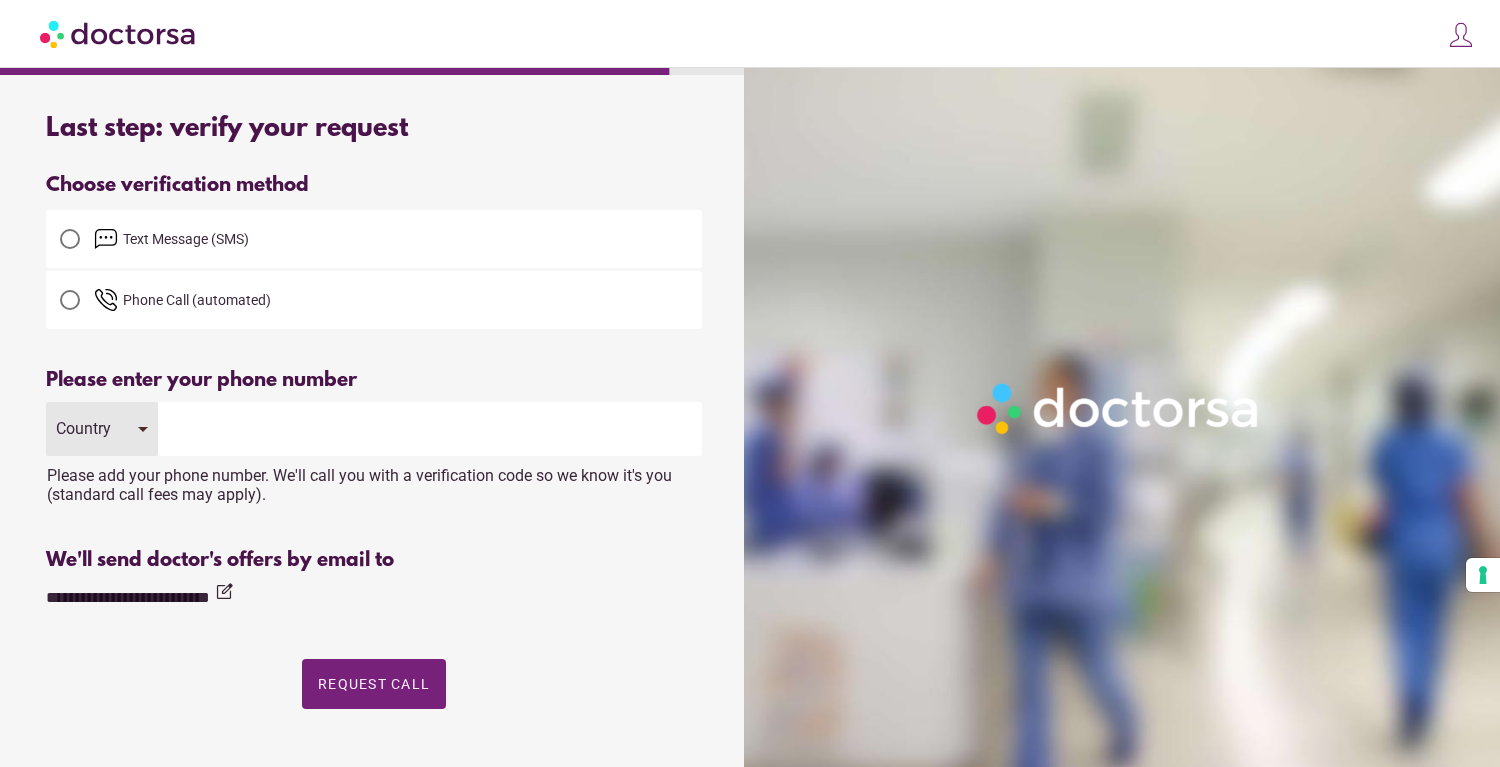 click at bounding box center [70, 239] 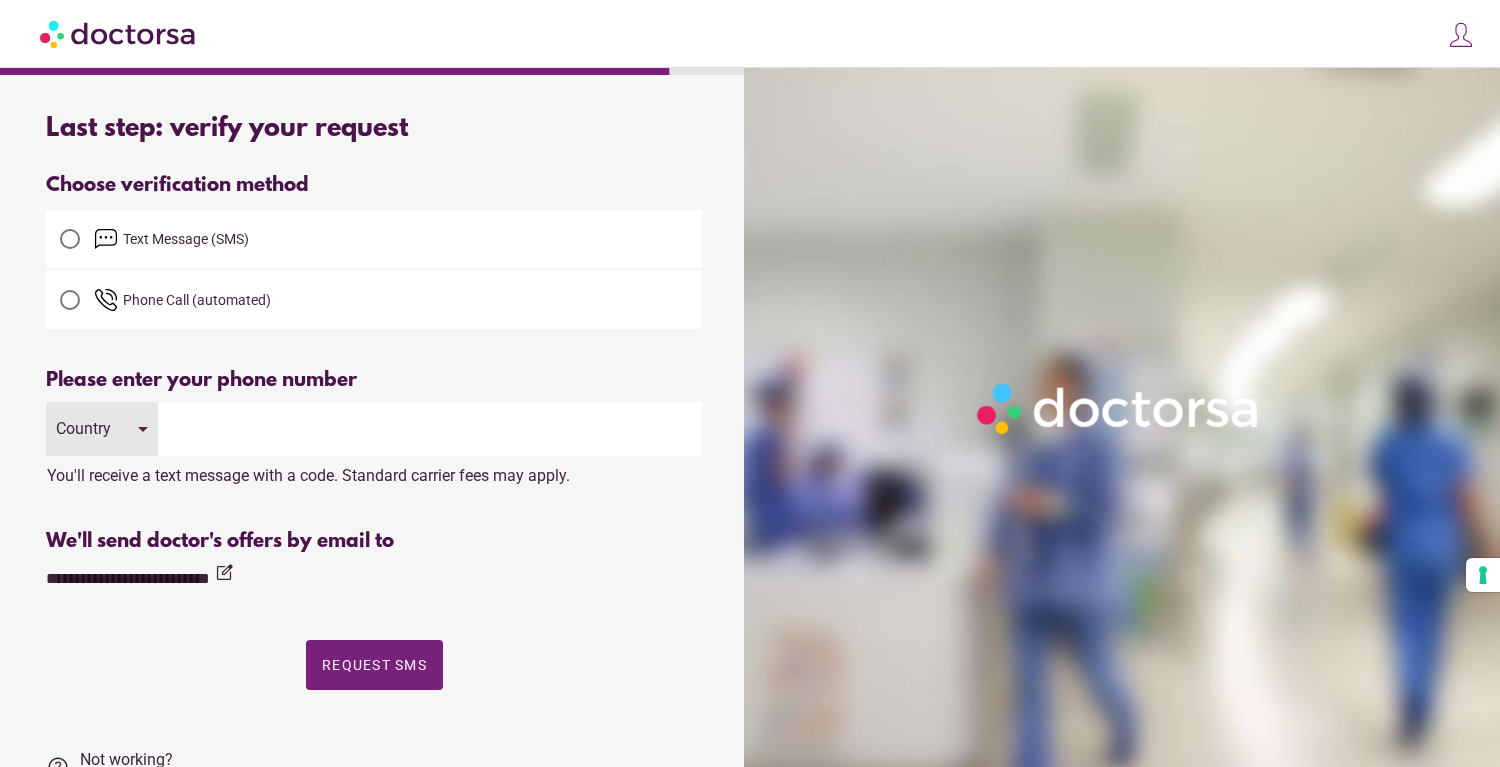 click at bounding box center [430, 429] 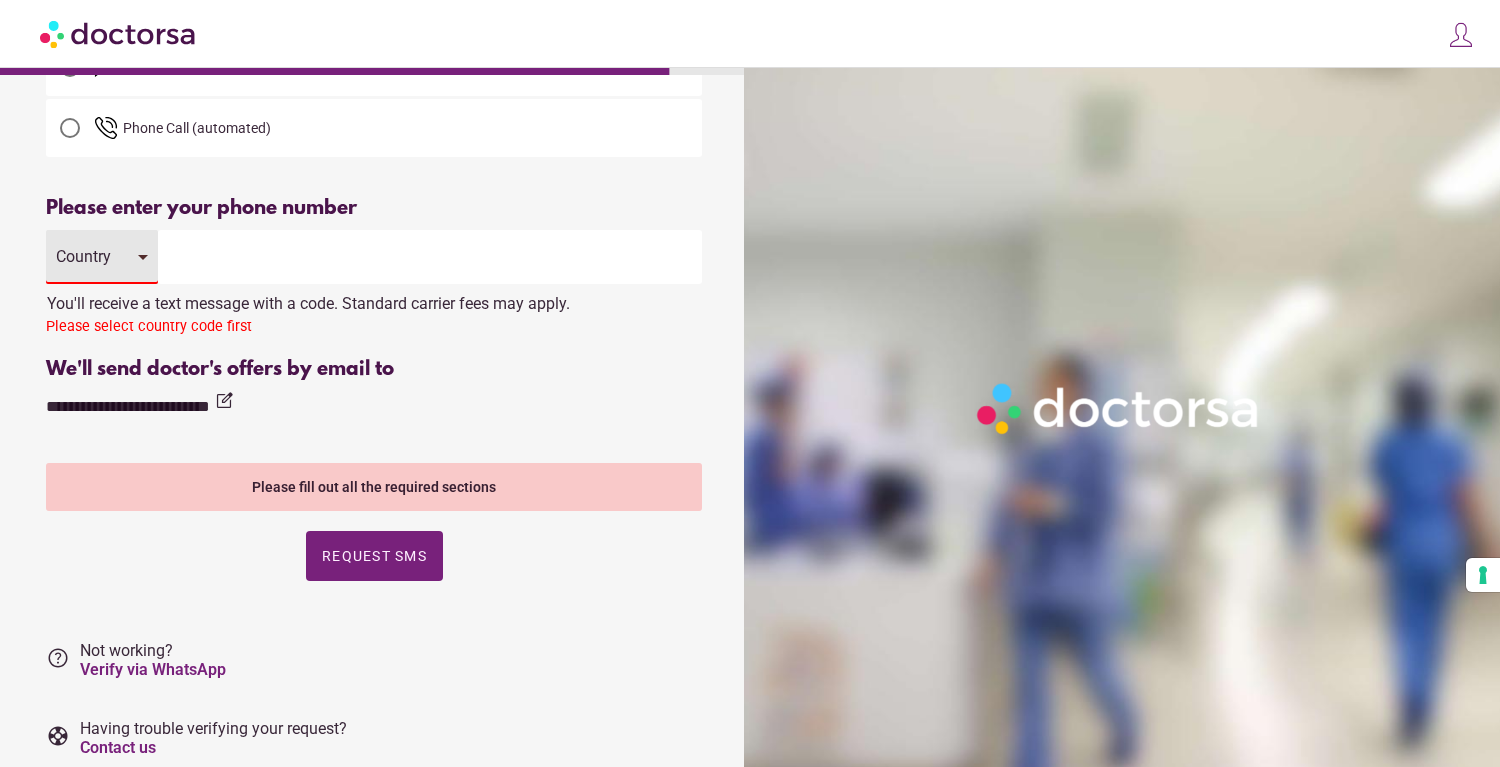 scroll, scrollTop: 244, scrollLeft: 0, axis: vertical 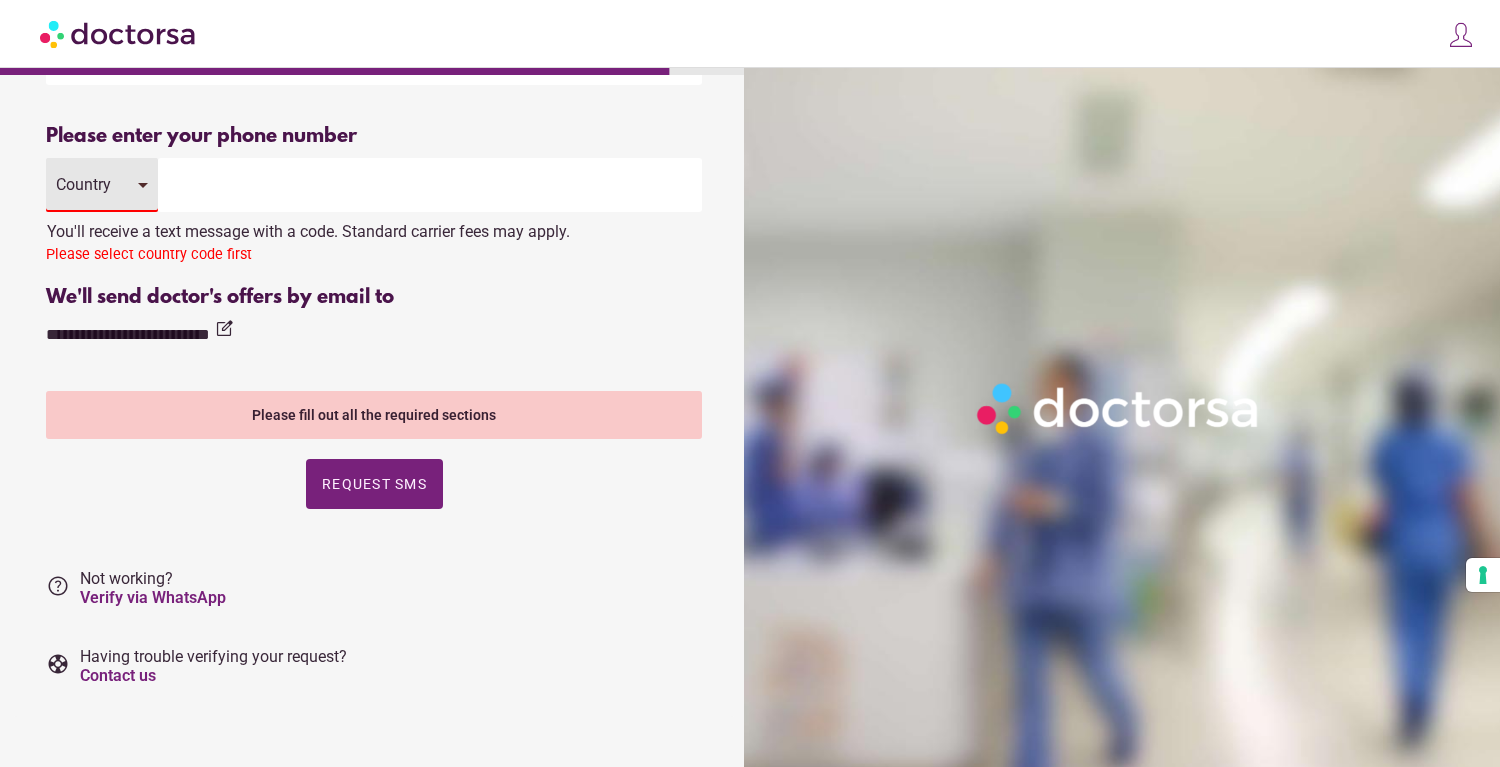 click on "Country" at bounding box center (102, 185) 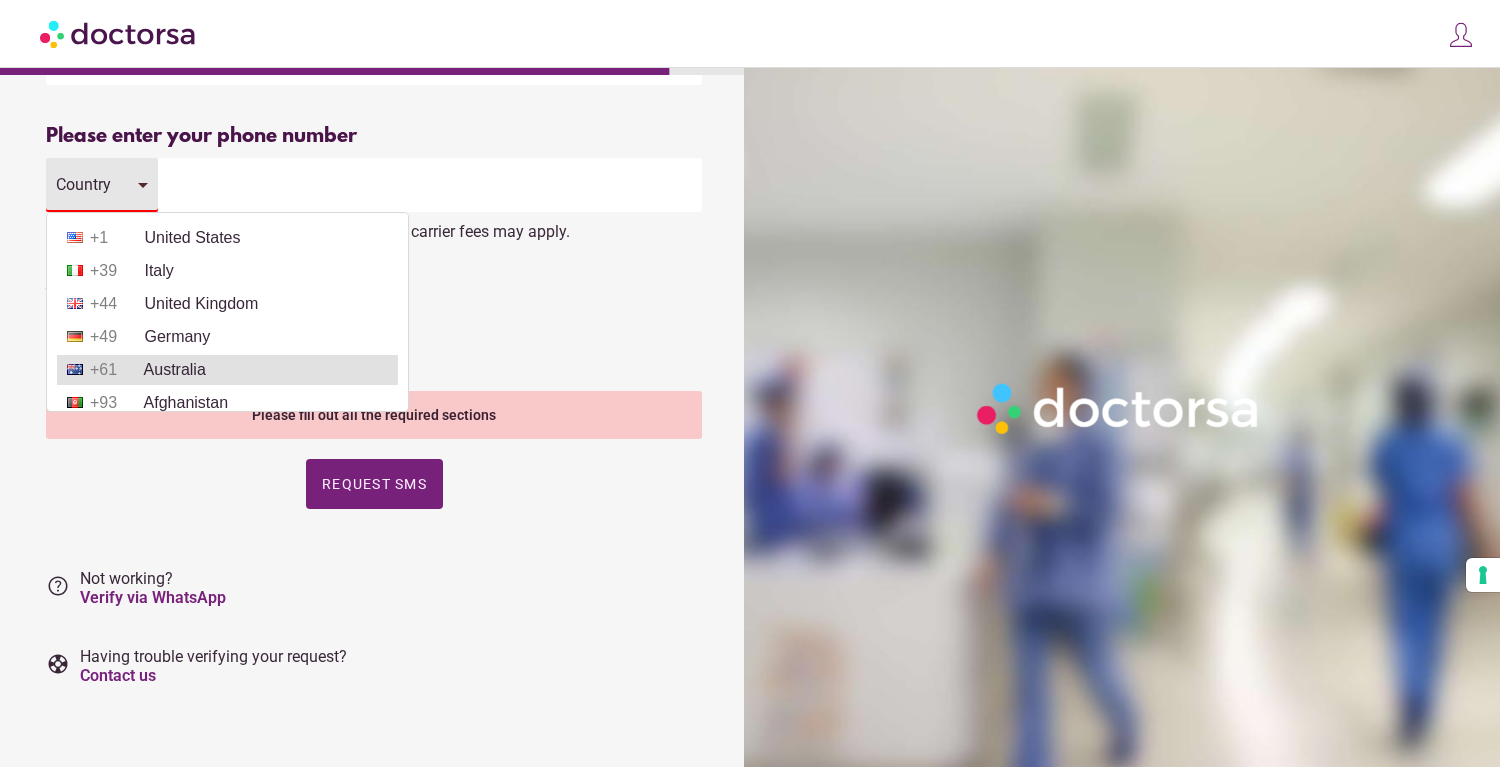 scroll, scrollTop: 5, scrollLeft: 0, axis: vertical 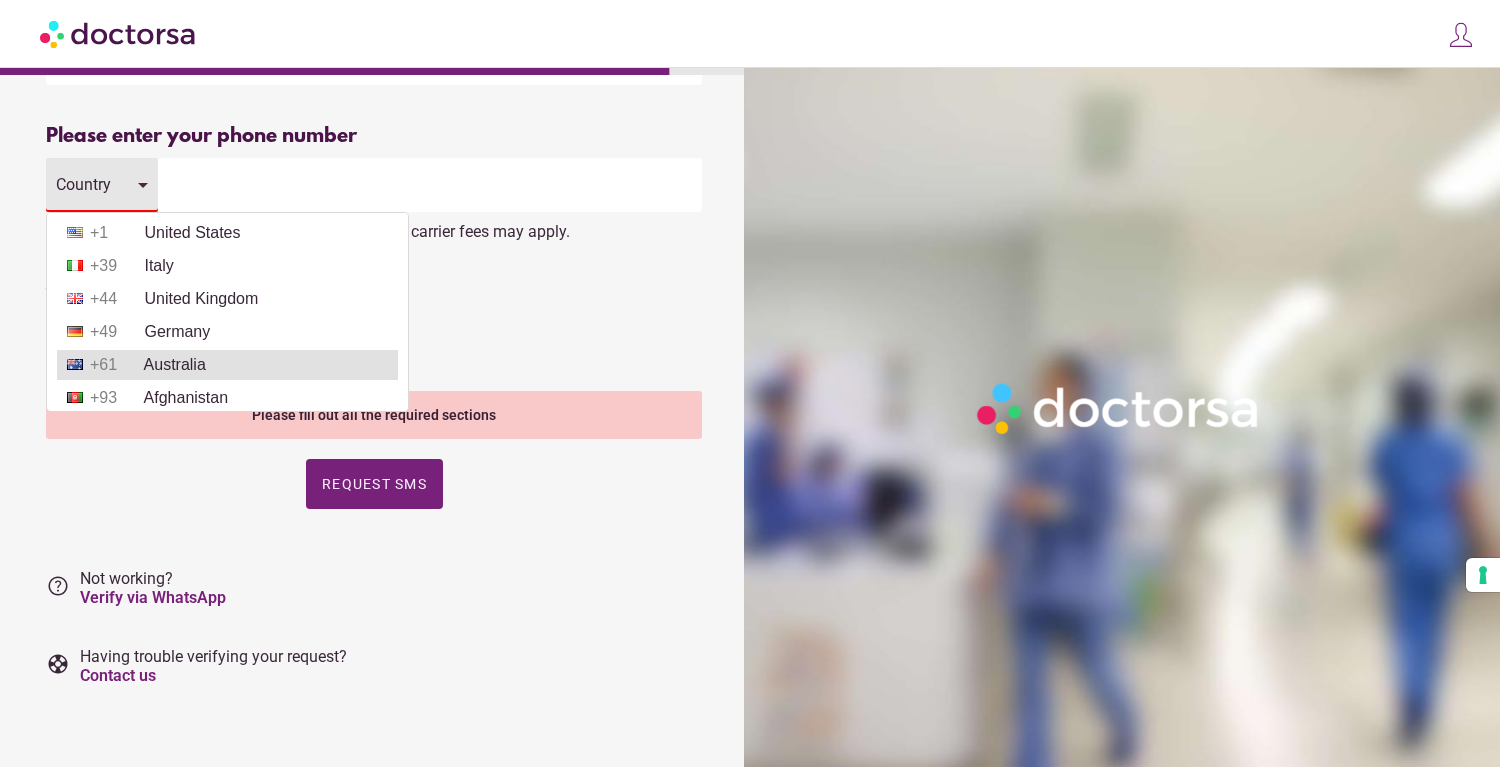 click on "[COUNTRY]" at bounding box center (227, 365) 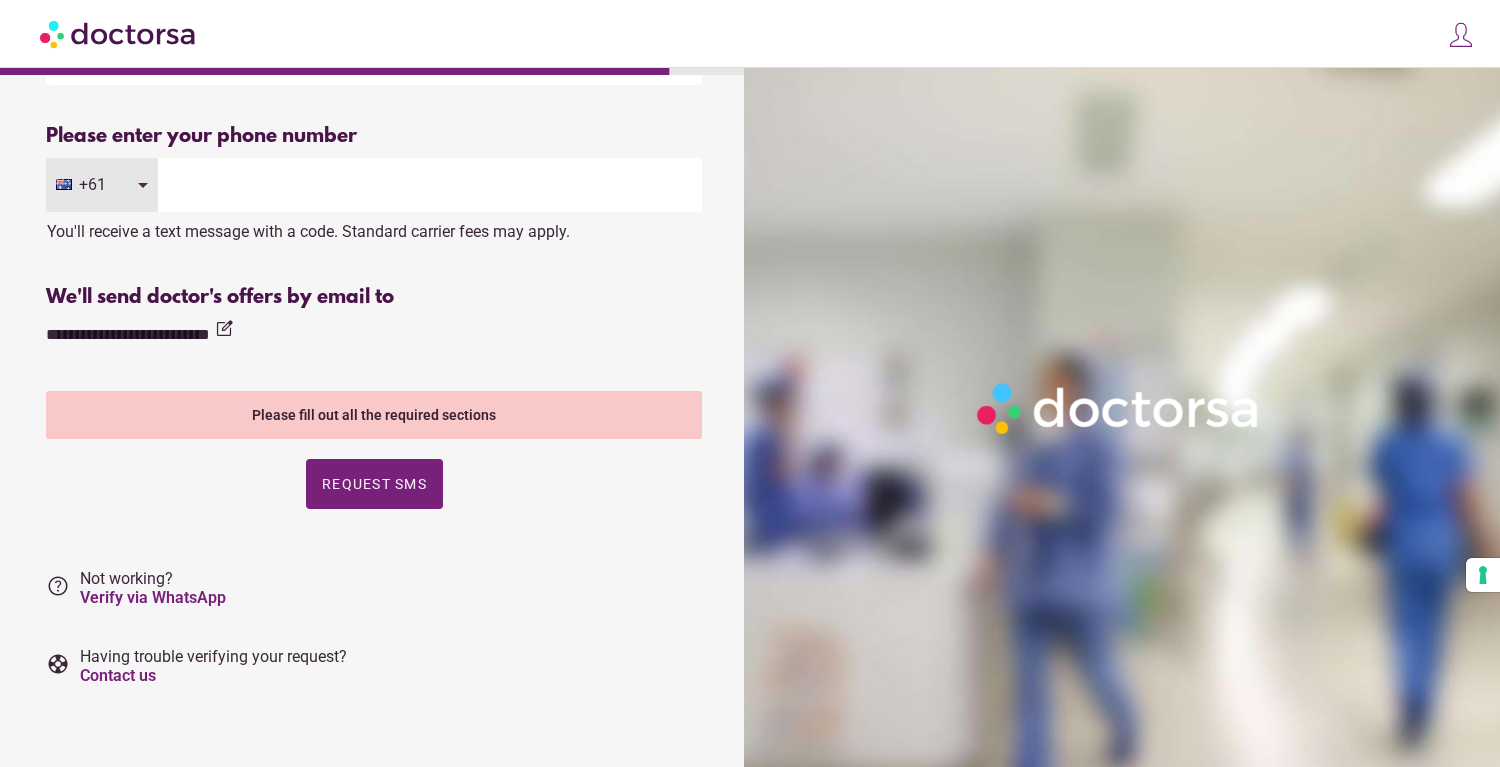 click at bounding box center [430, 185] 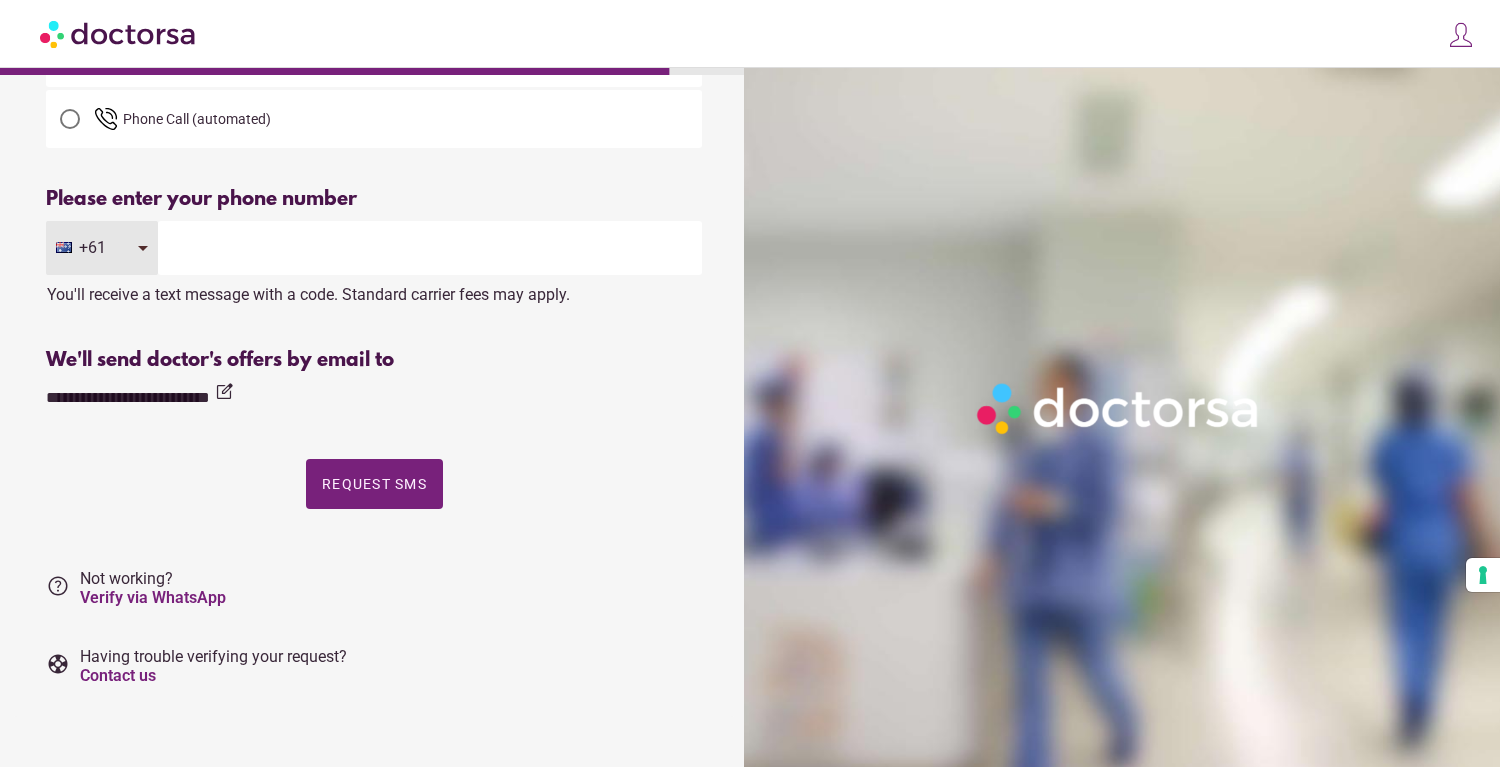 scroll, scrollTop: 181, scrollLeft: 0, axis: vertical 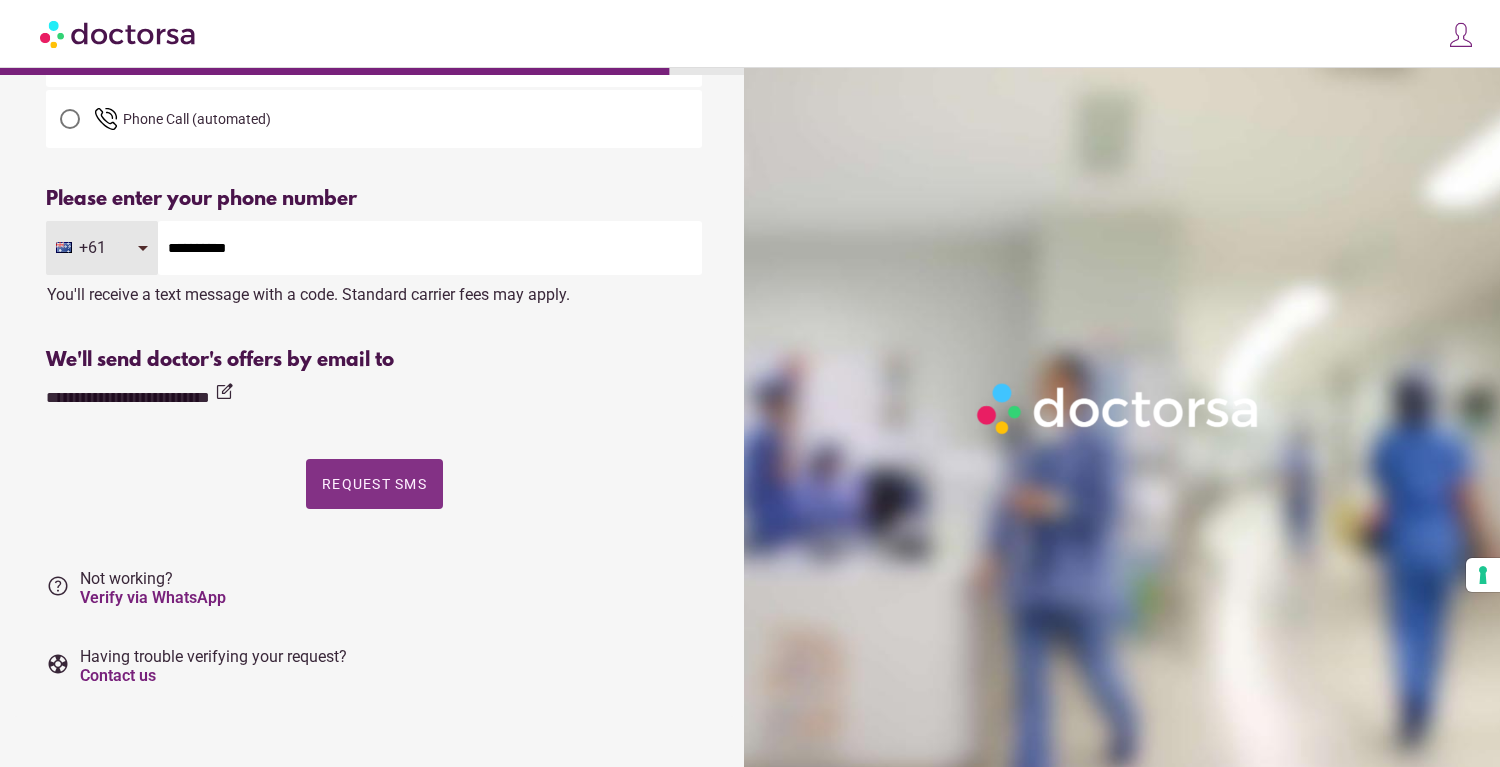 type on "**********" 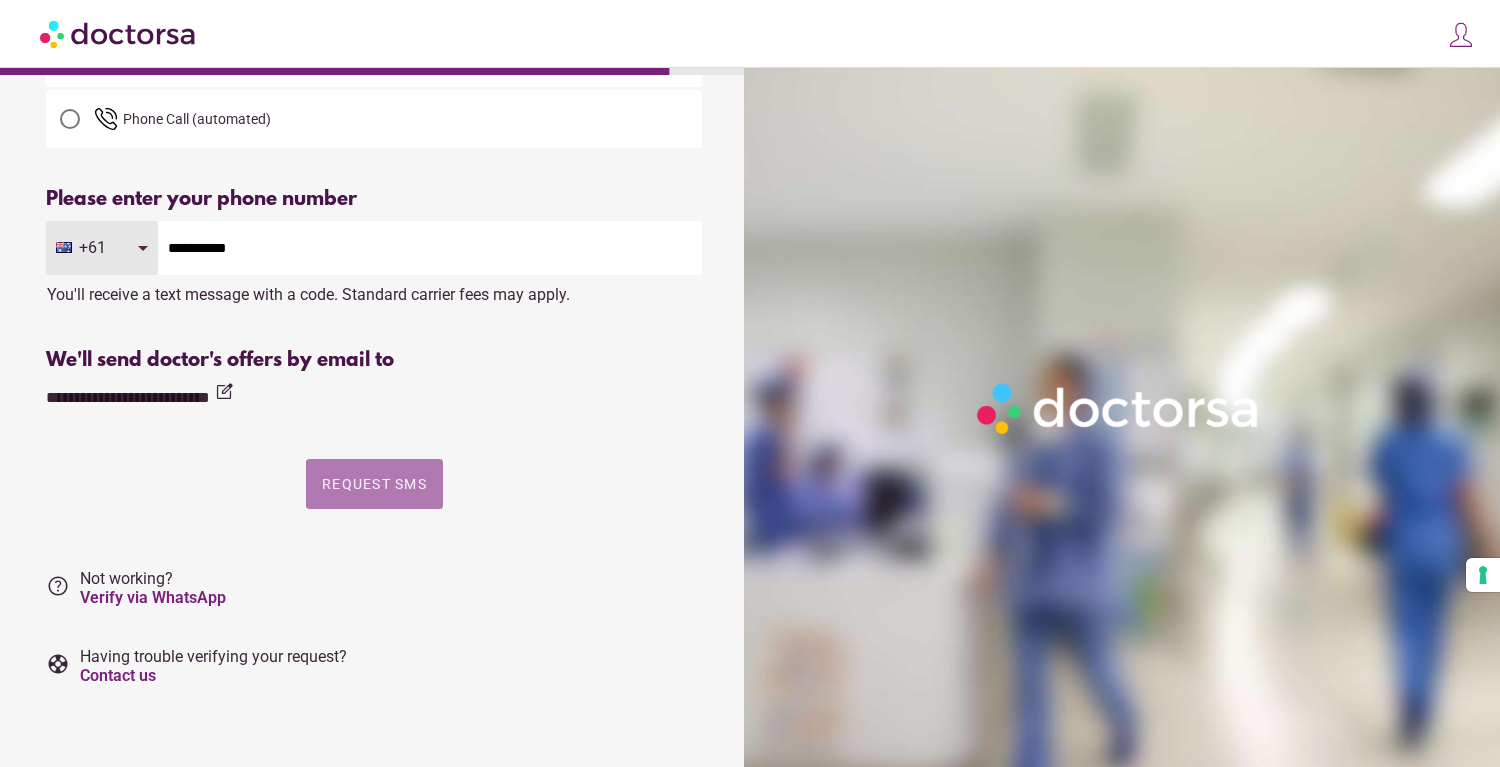 click at bounding box center [374, 484] 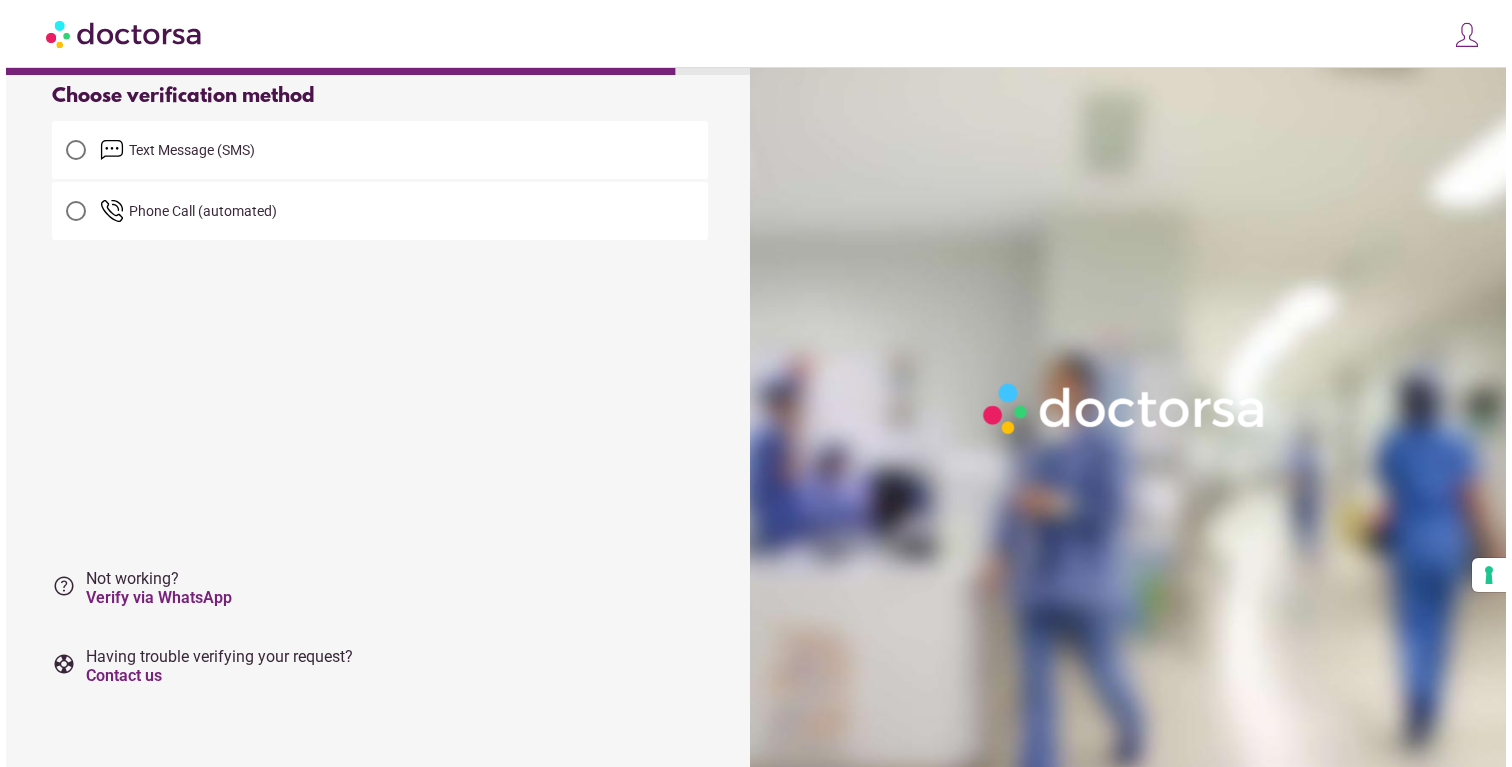 scroll, scrollTop: 0, scrollLeft: 0, axis: both 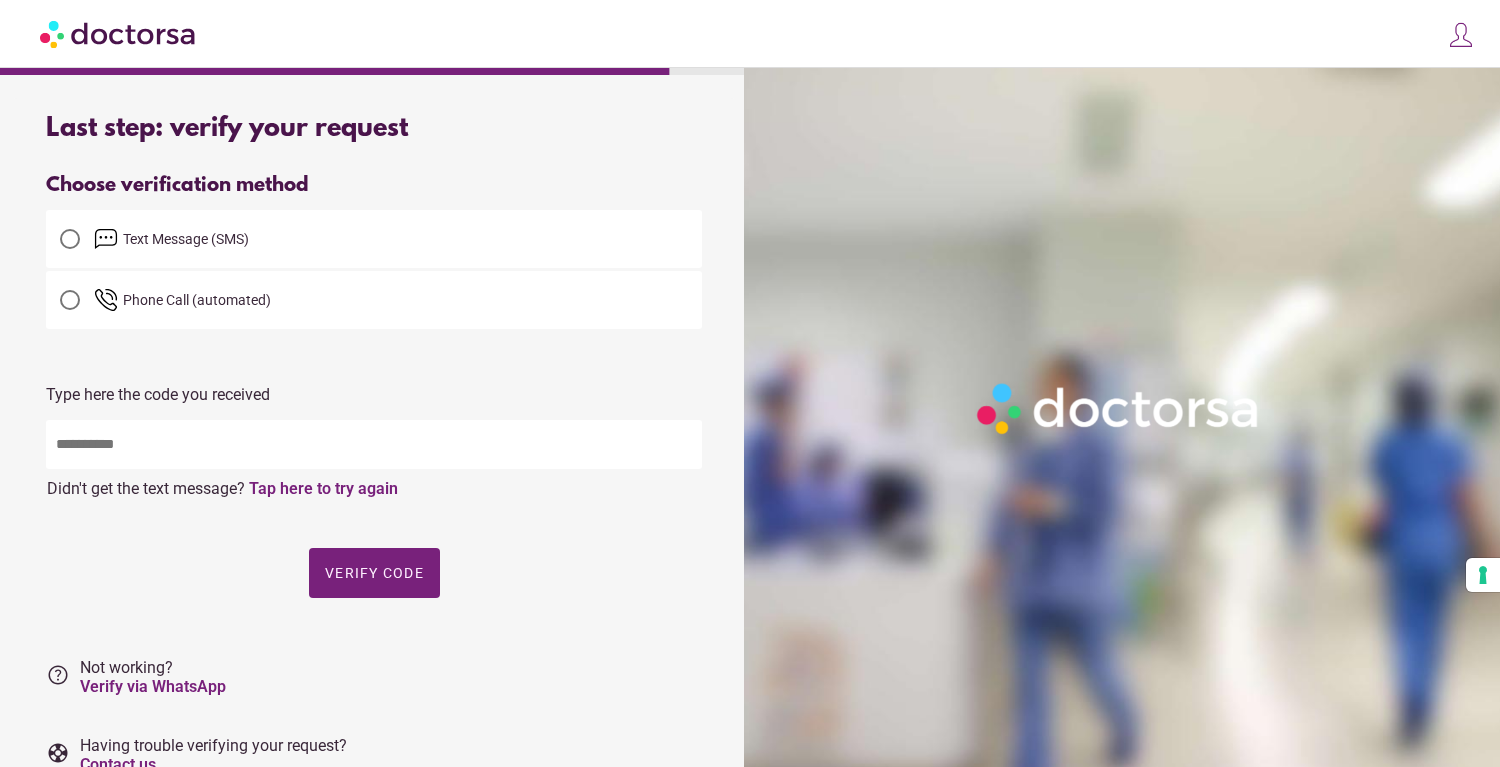 click at bounding box center [374, 444] 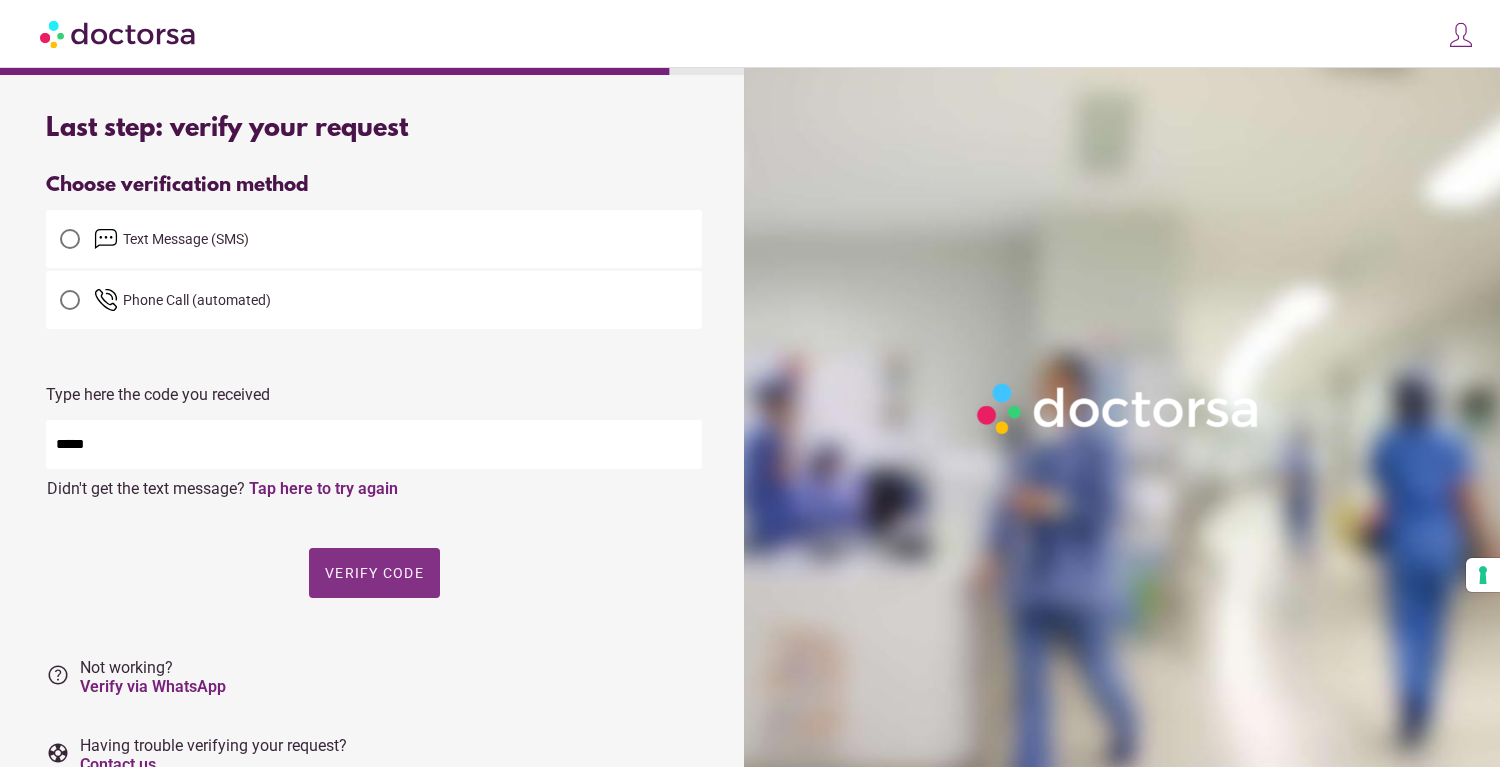 type on "*****" 